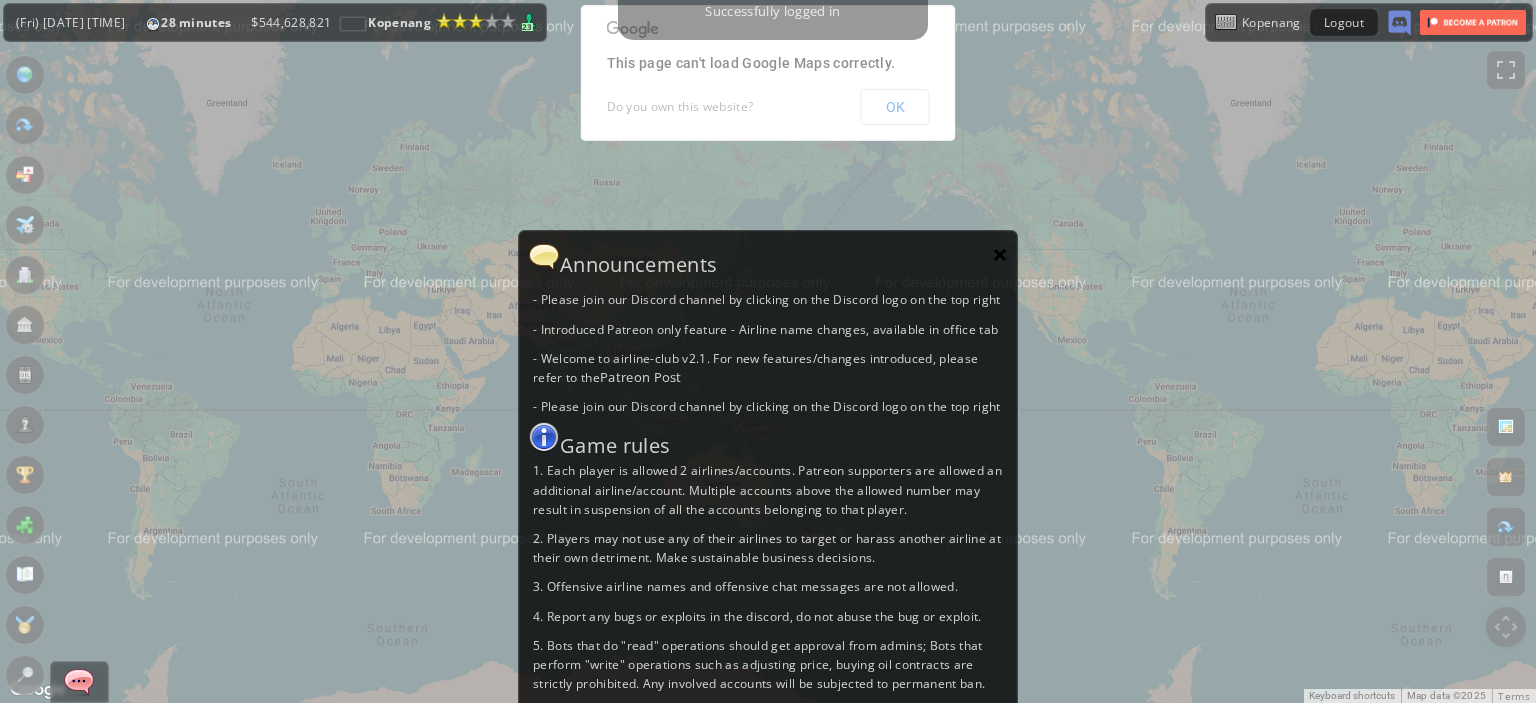 scroll, scrollTop: 0, scrollLeft: 0, axis: both 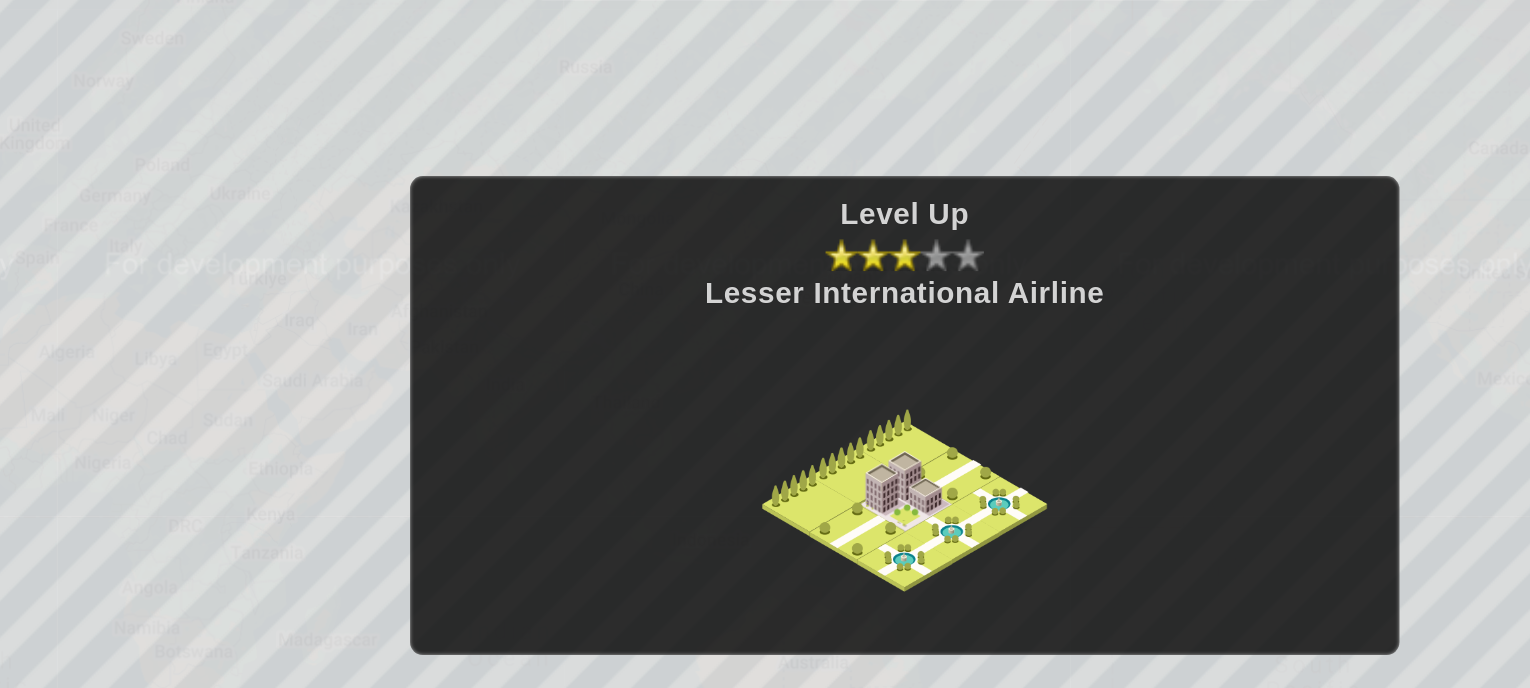 click on "Lesser International Airline" at bounding box center [765, 288] 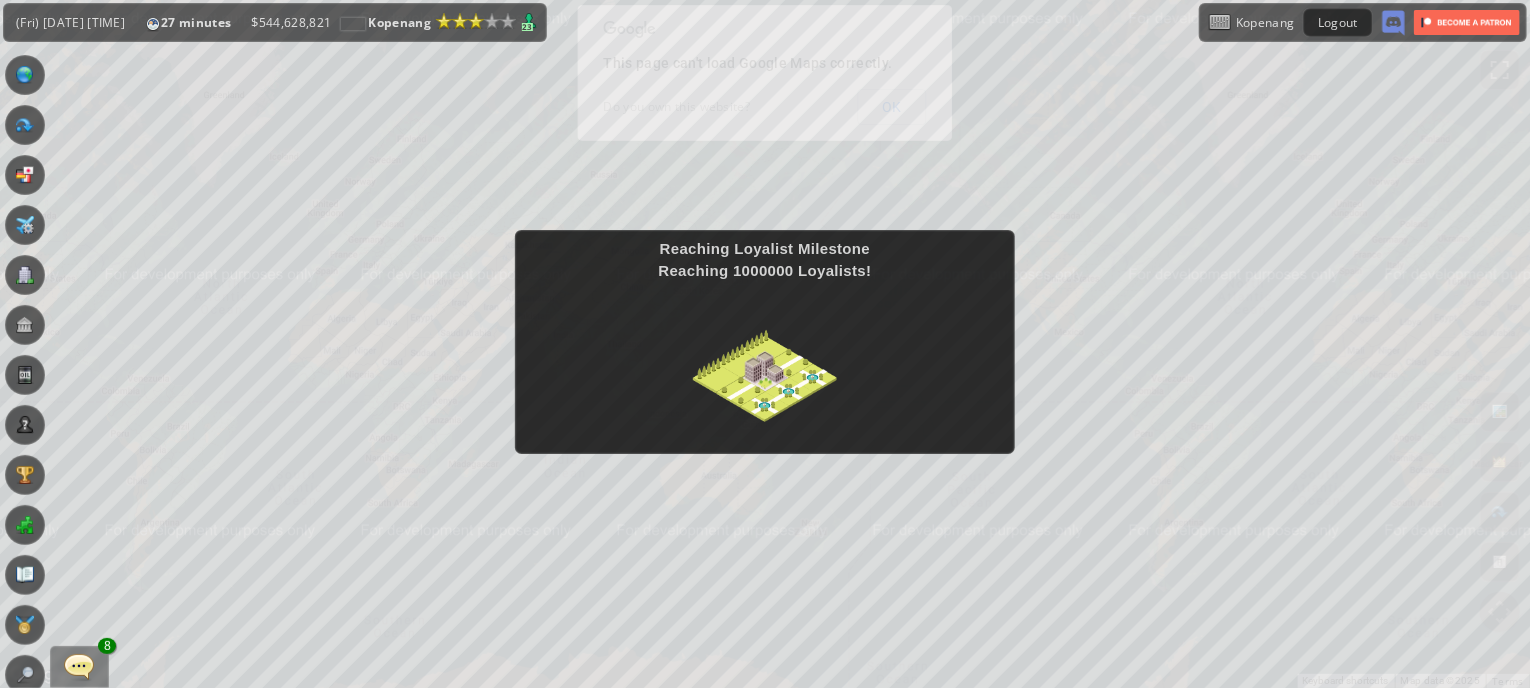 click on "Reaching 1000000 Loyalists!" at bounding box center (764, 270) 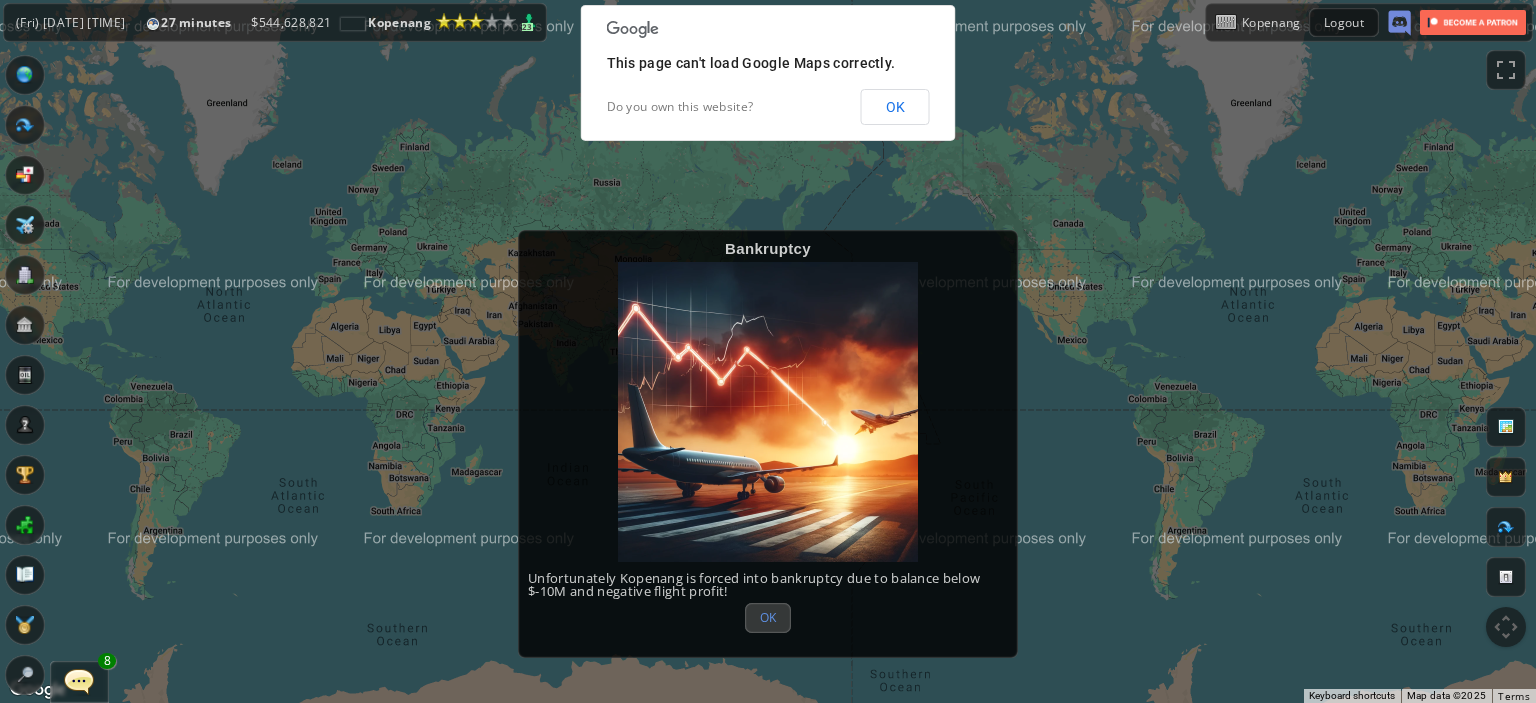 click on "OK" at bounding box center [768, 617] 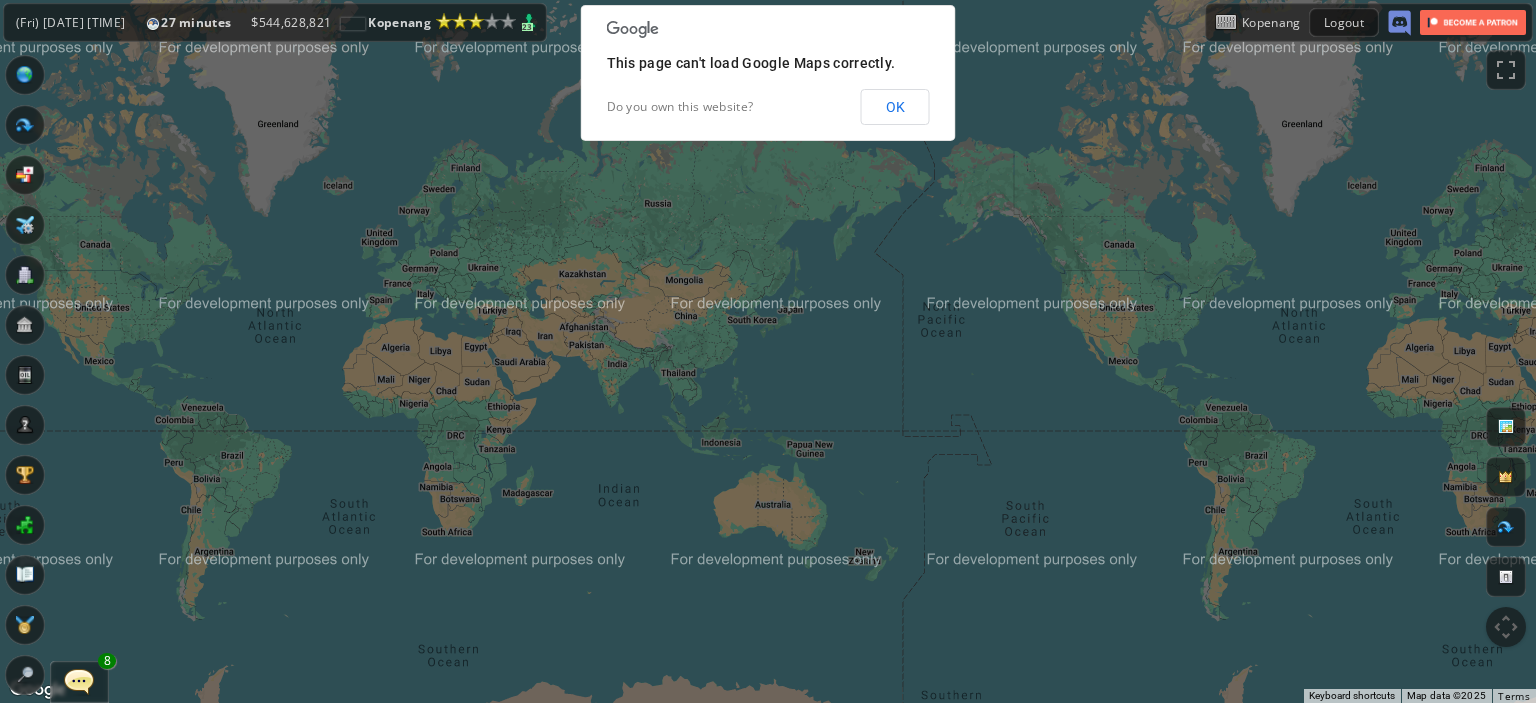 drag, startPoint x: 448, startPoint y: 263, endPoint x: 508, endPoint y: 286, distance: 64.25729 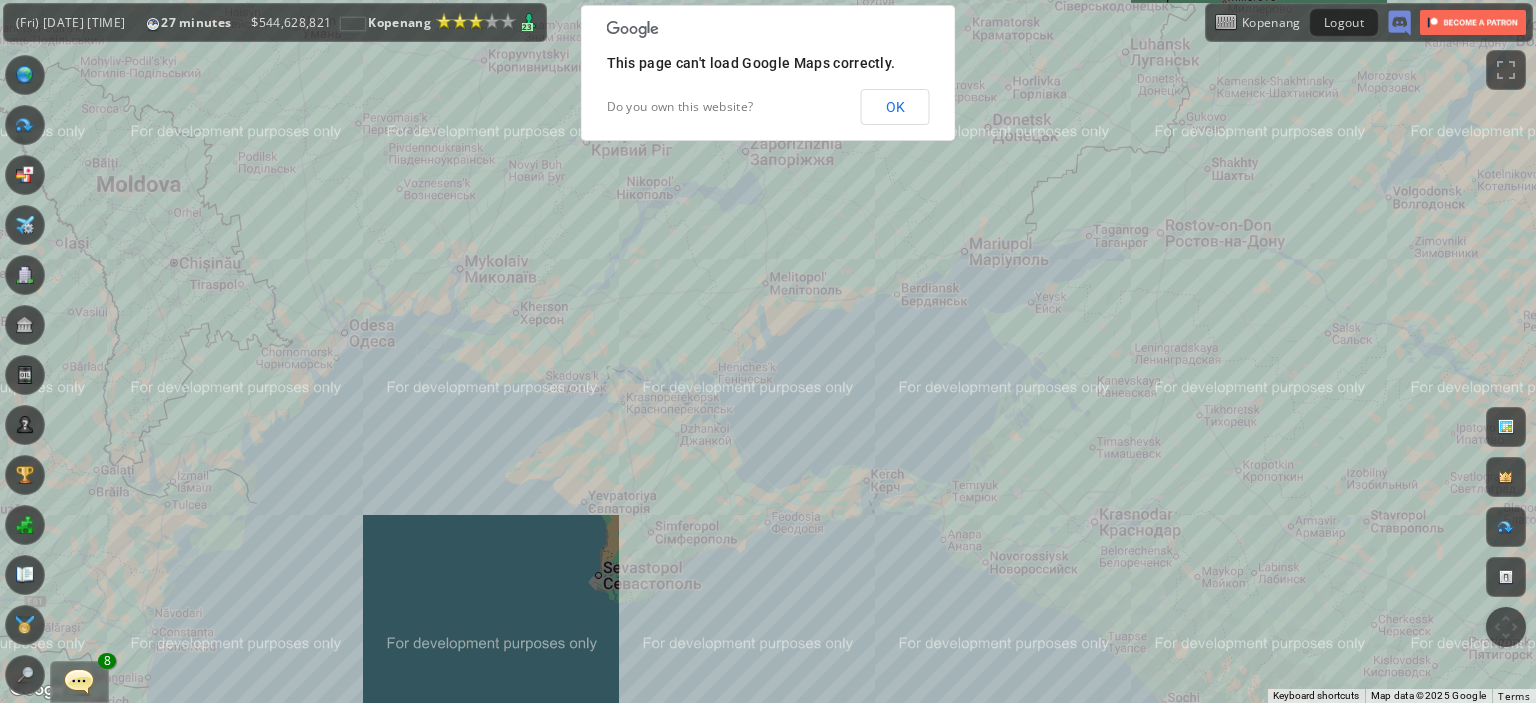 click on "To navigate, press the arrow keys." at bounding box center [768, 351] 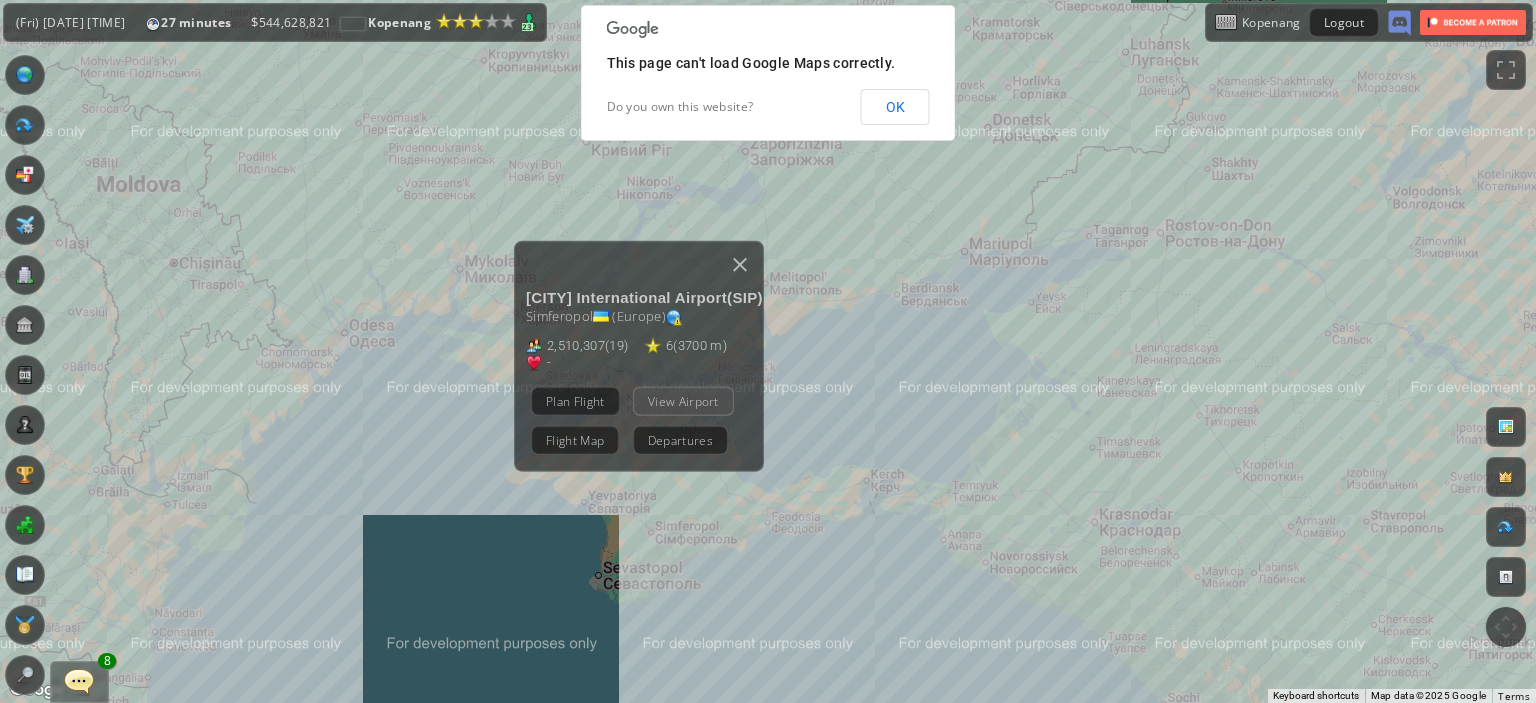 click on "View Airport" at bounding box center (683, 400) 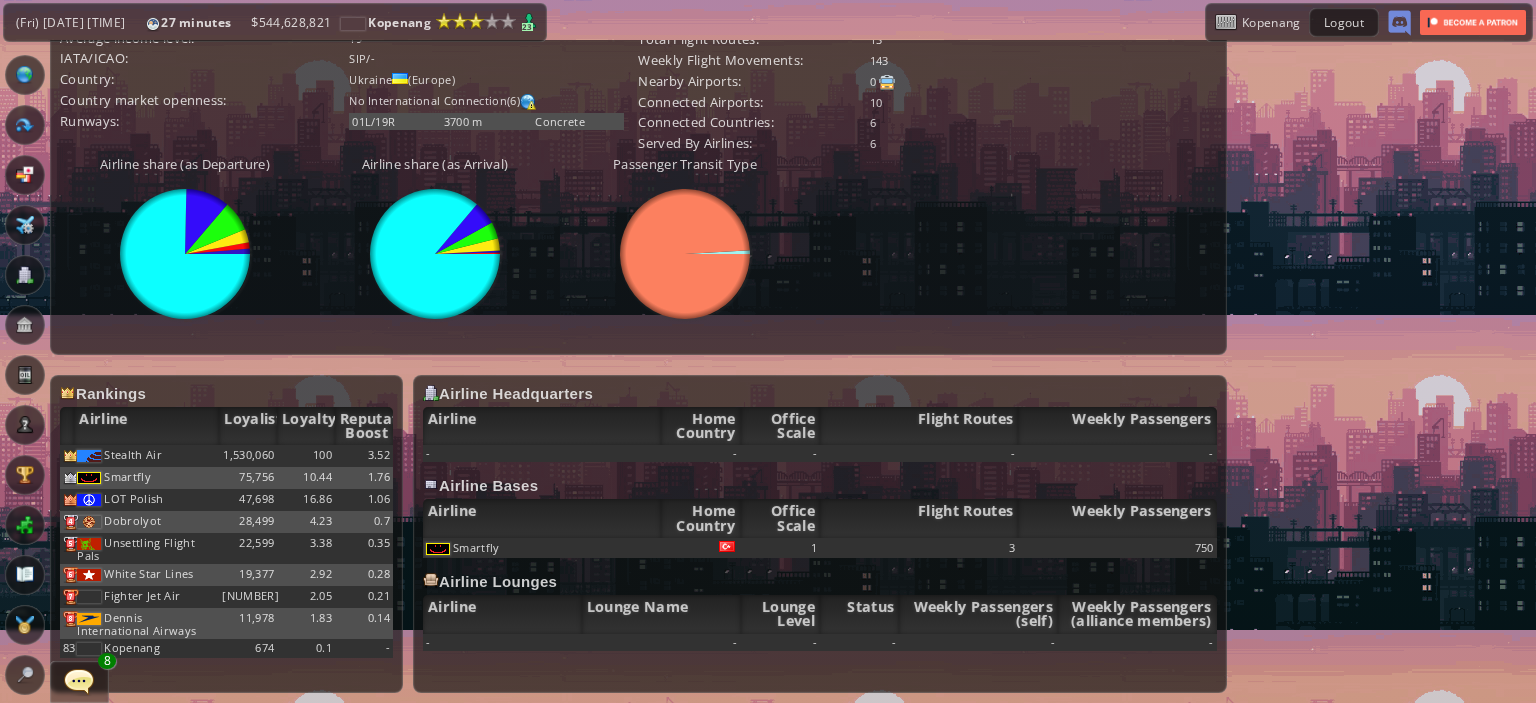 scroll, scrollTop: 0, scrollLeft: 0, axis: both 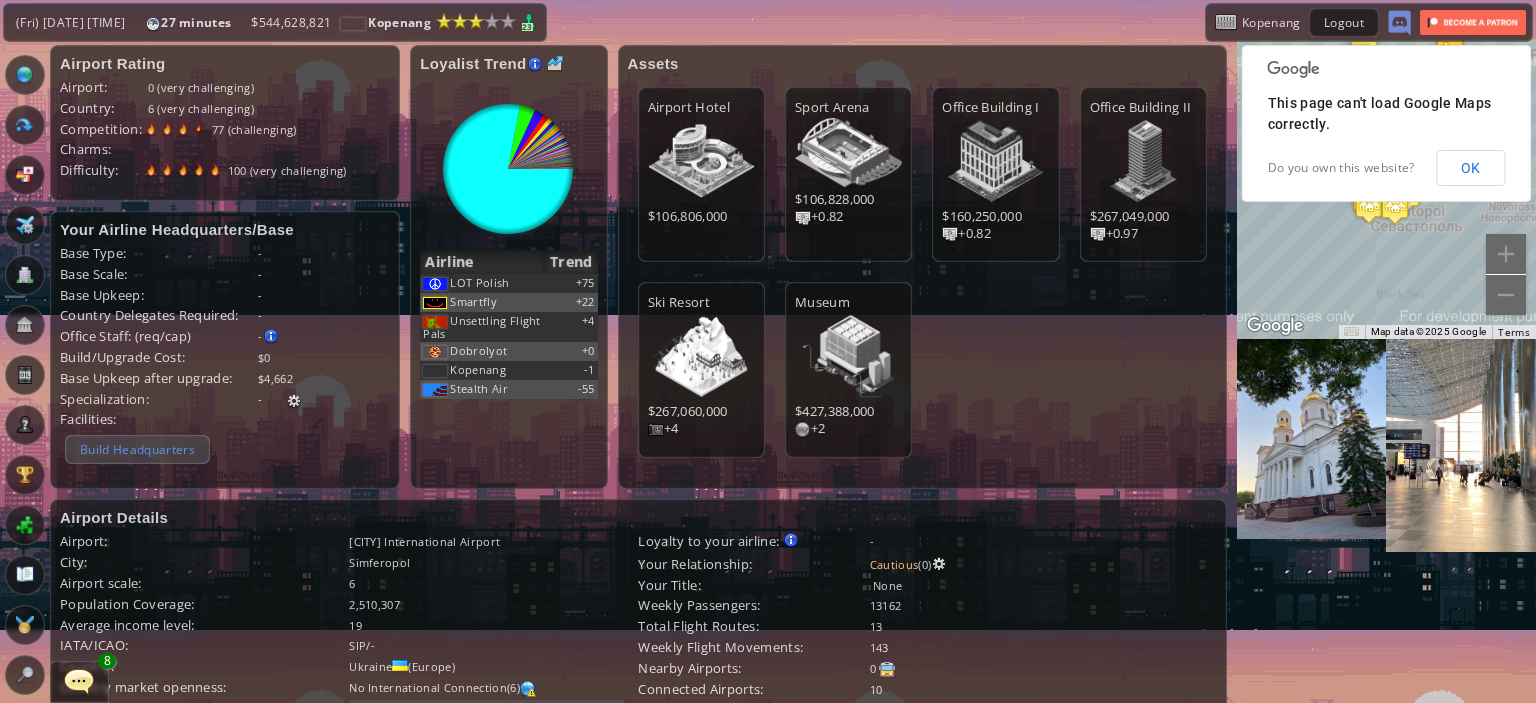 click on "Build Headquarters" at bounding box center [137, 449] 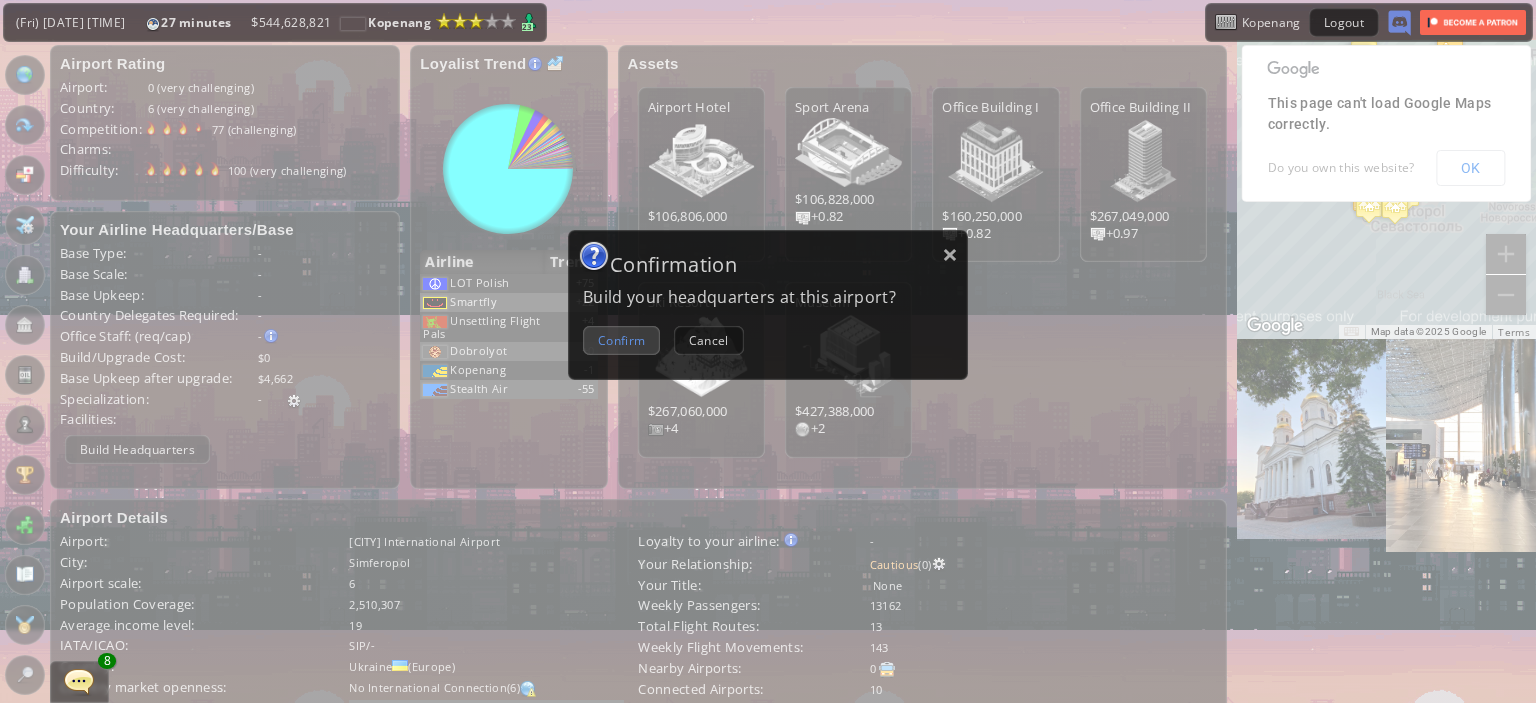click on "Confirm" at bounding box center [621, 340] 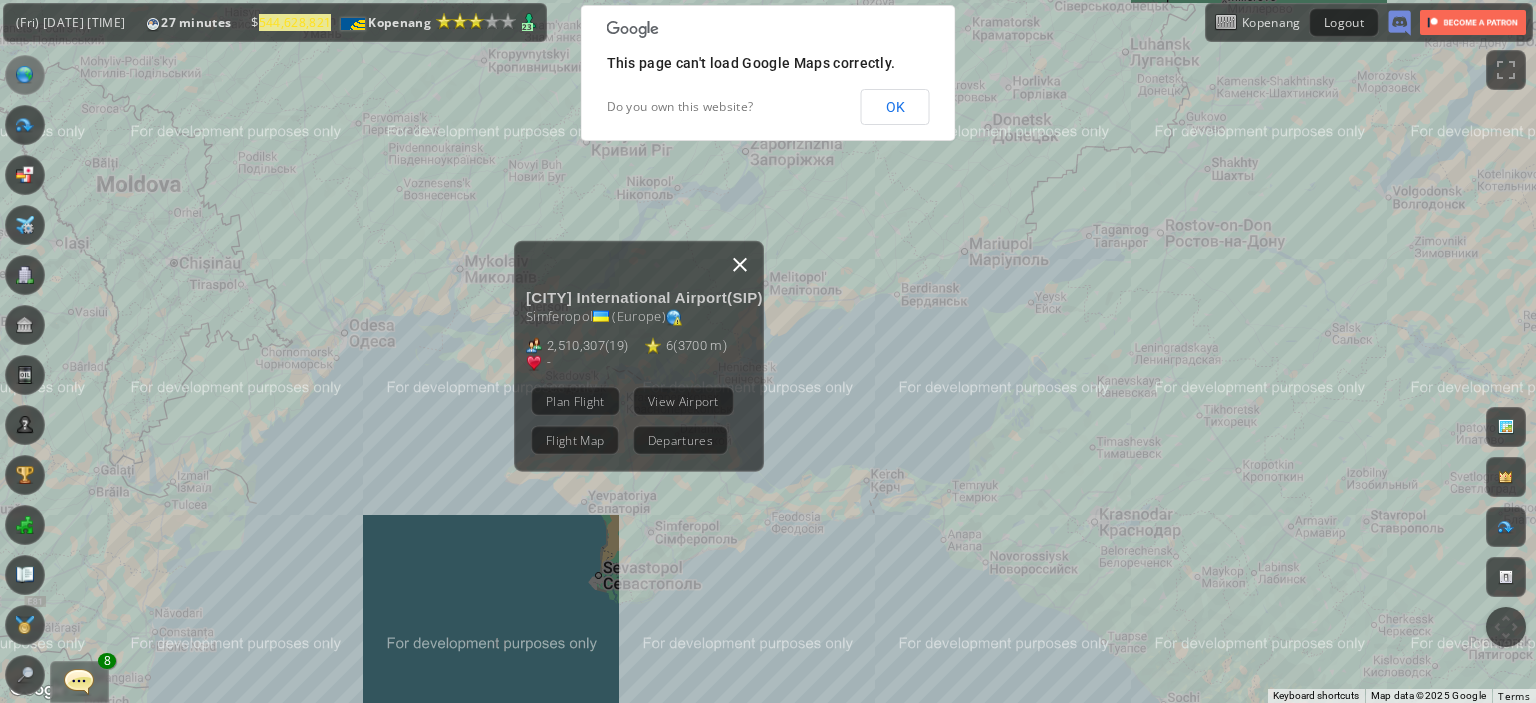 click at bounding box center [740, 264] 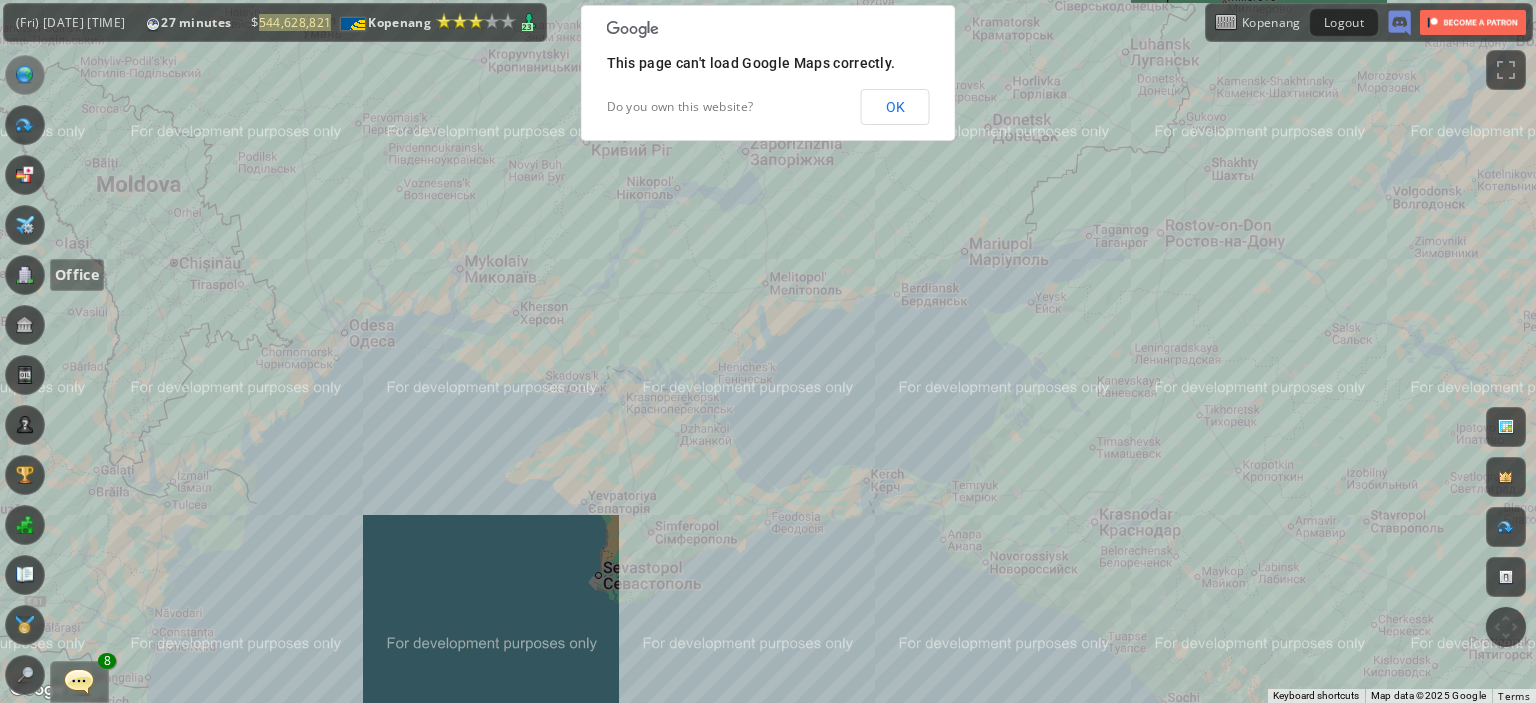click at bounding box center (25, 275) 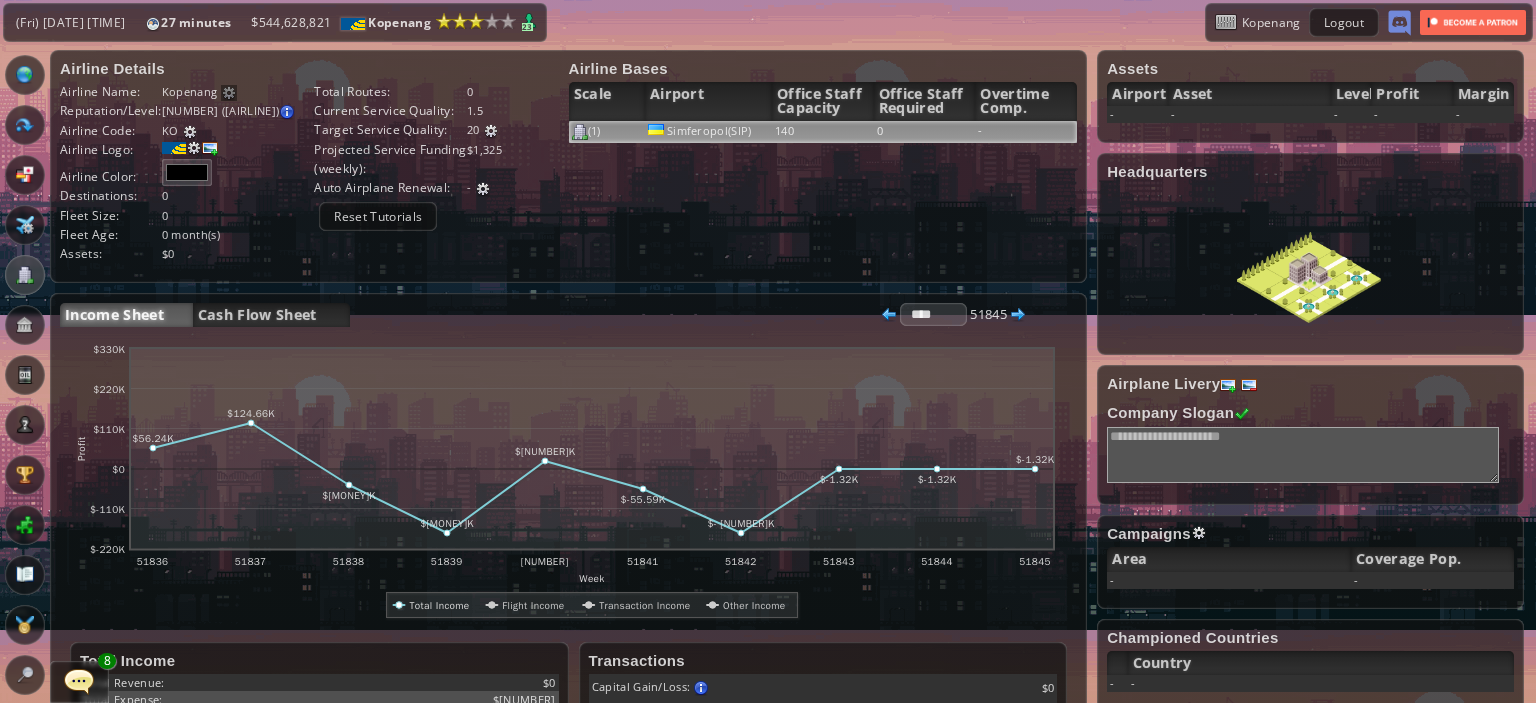click on "140" at bounding box center (823, 132) 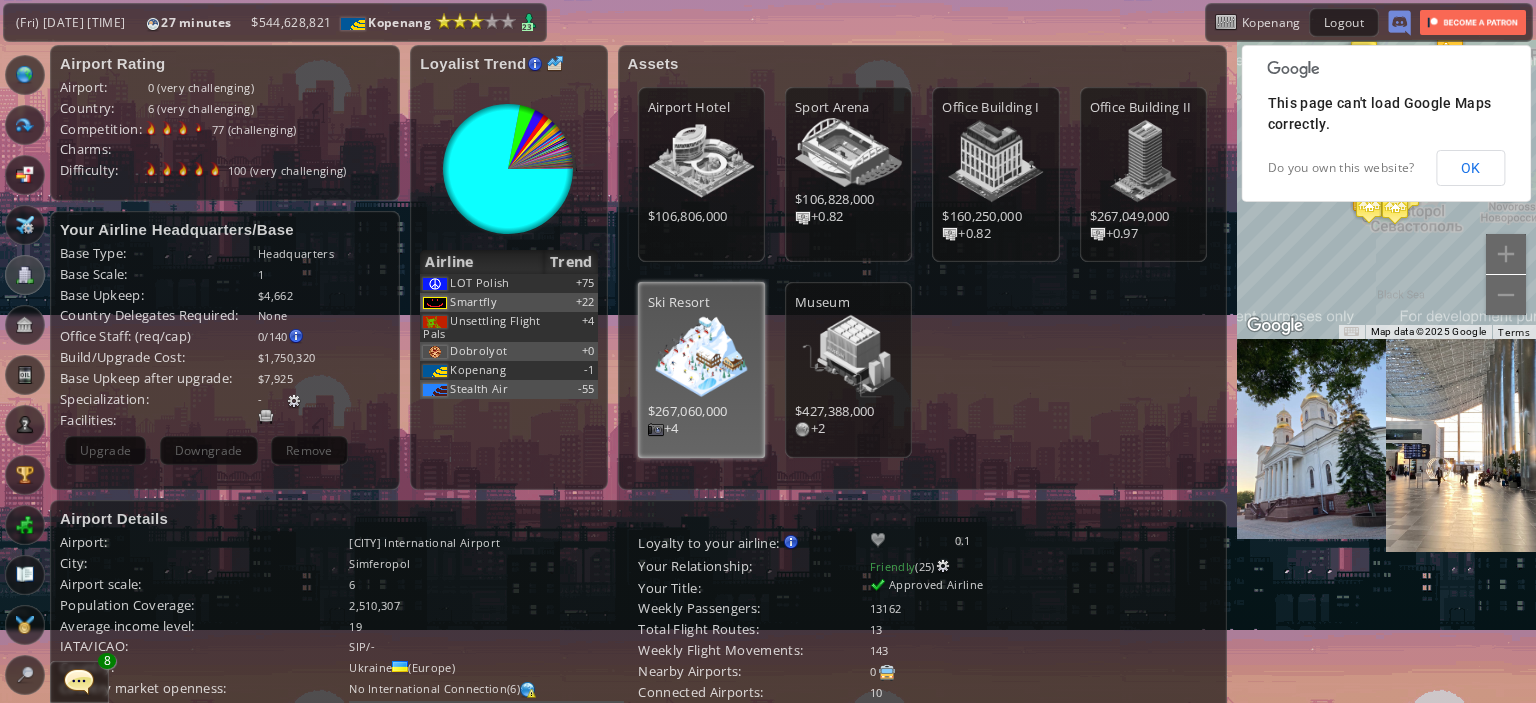 scroll, scrollTop: 204, scrollLeft: 0, axis: vertical 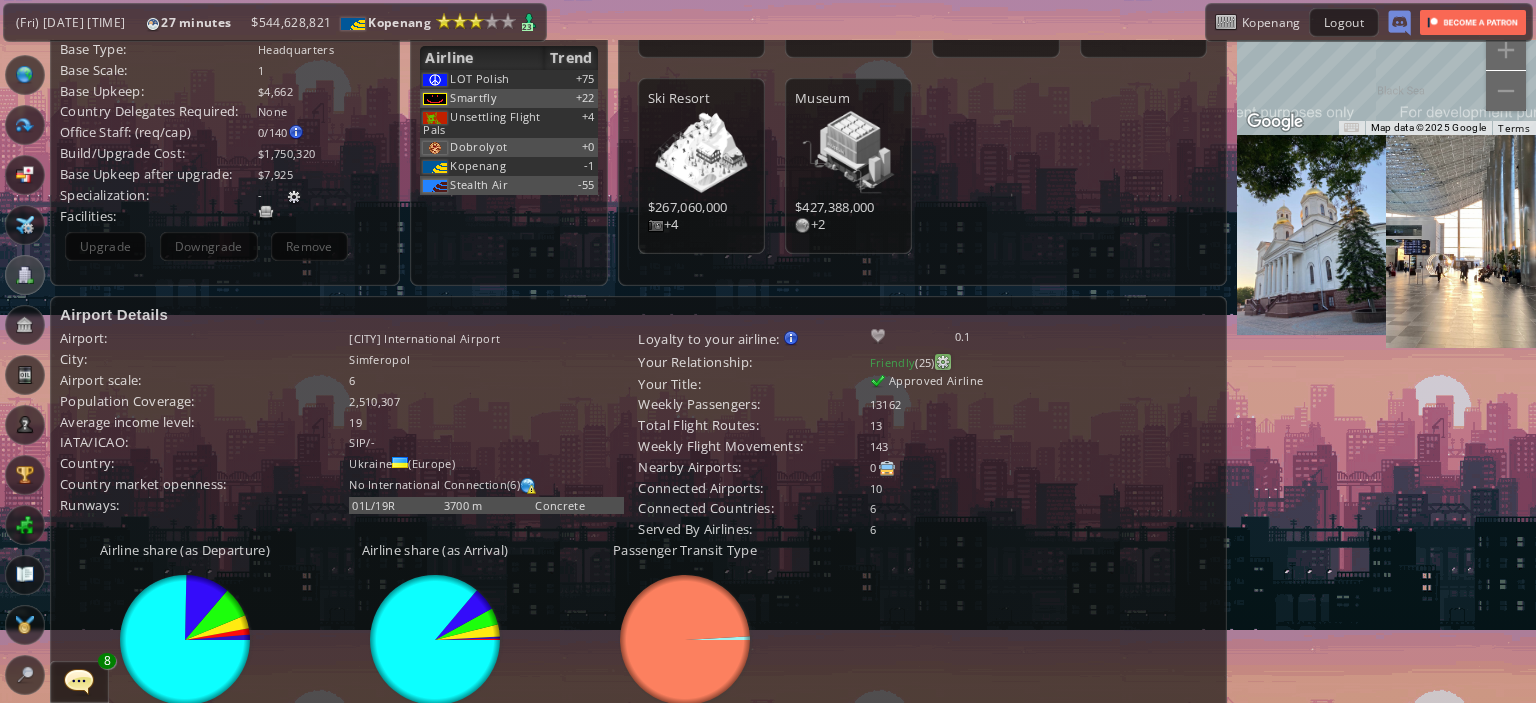 click at bounding box center (943, 362) 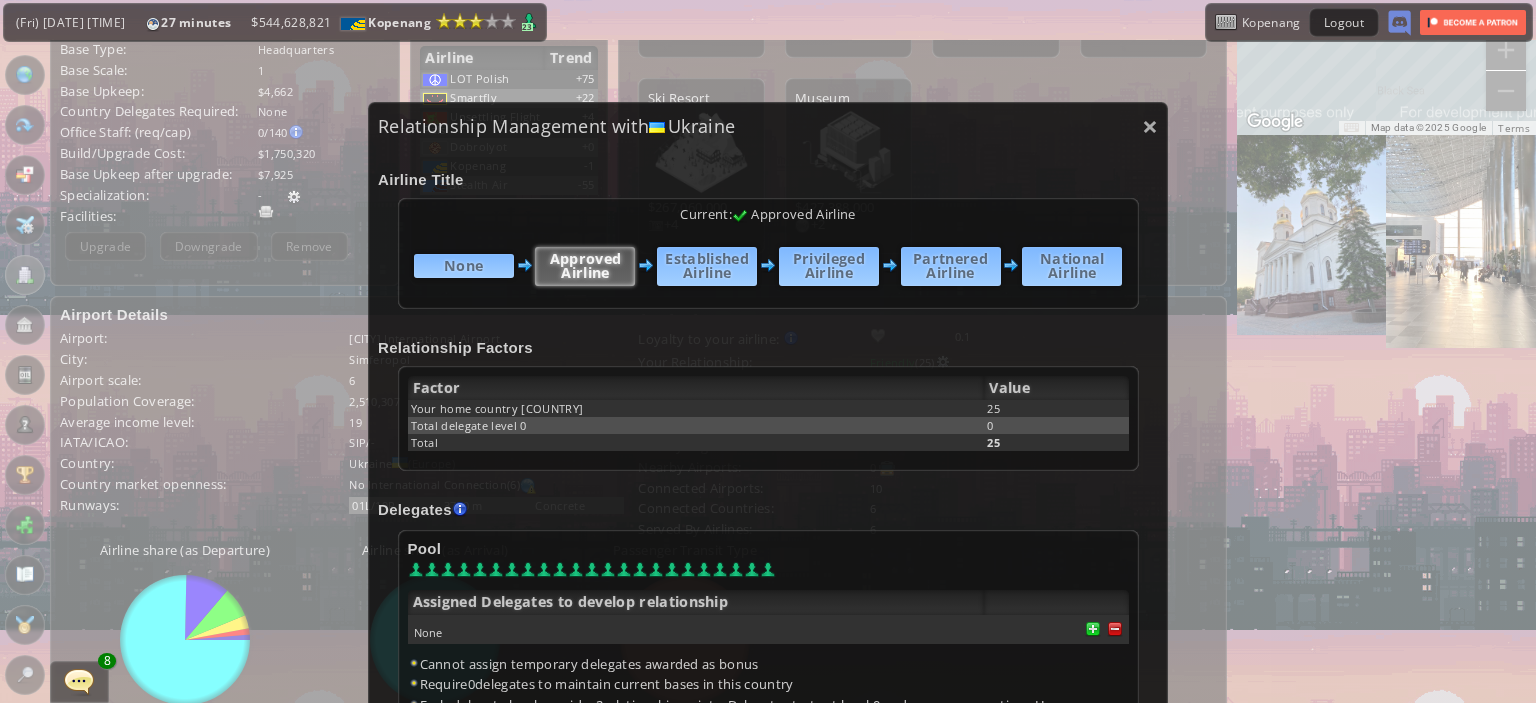 scroll, scrollTop: 290, scrollLeft: 0, axis: vertical 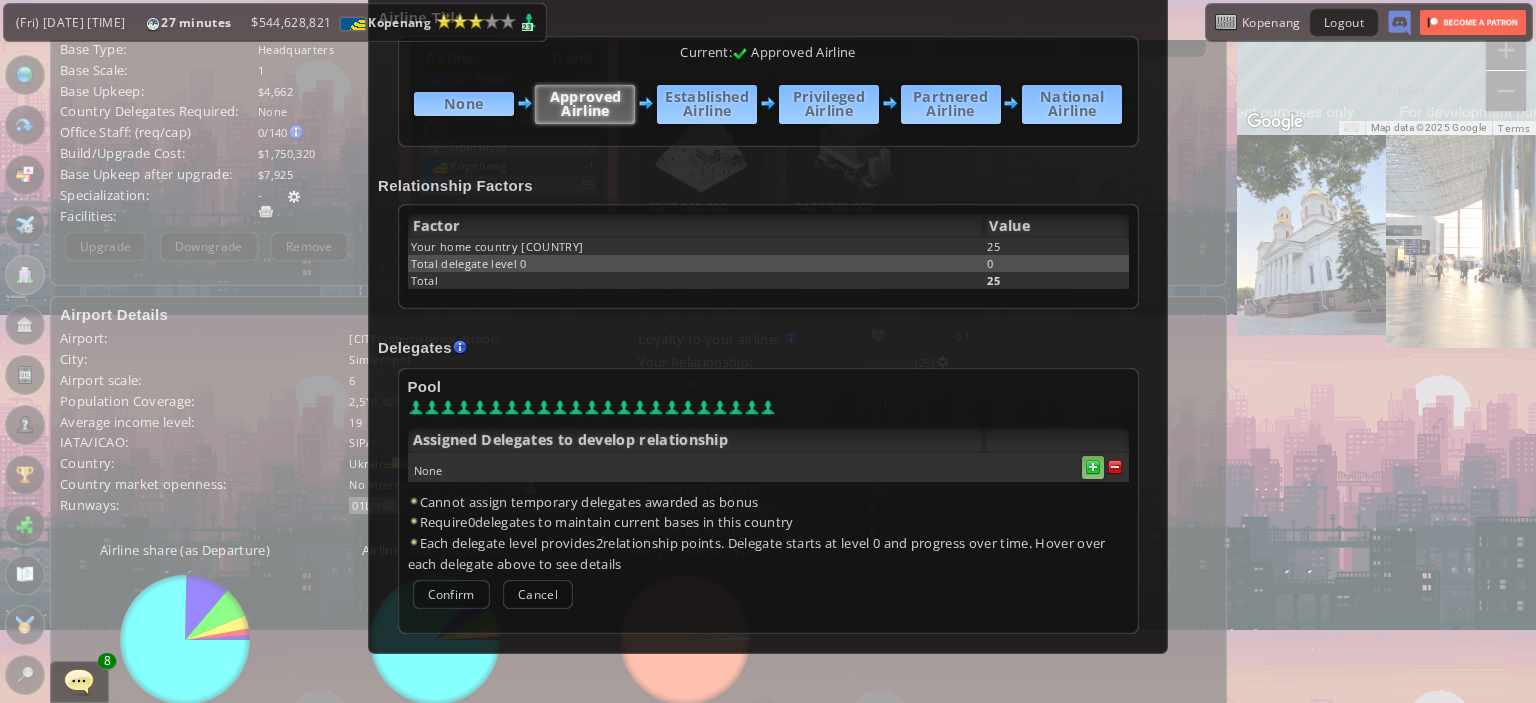 click at bounding box center (1115, 467) 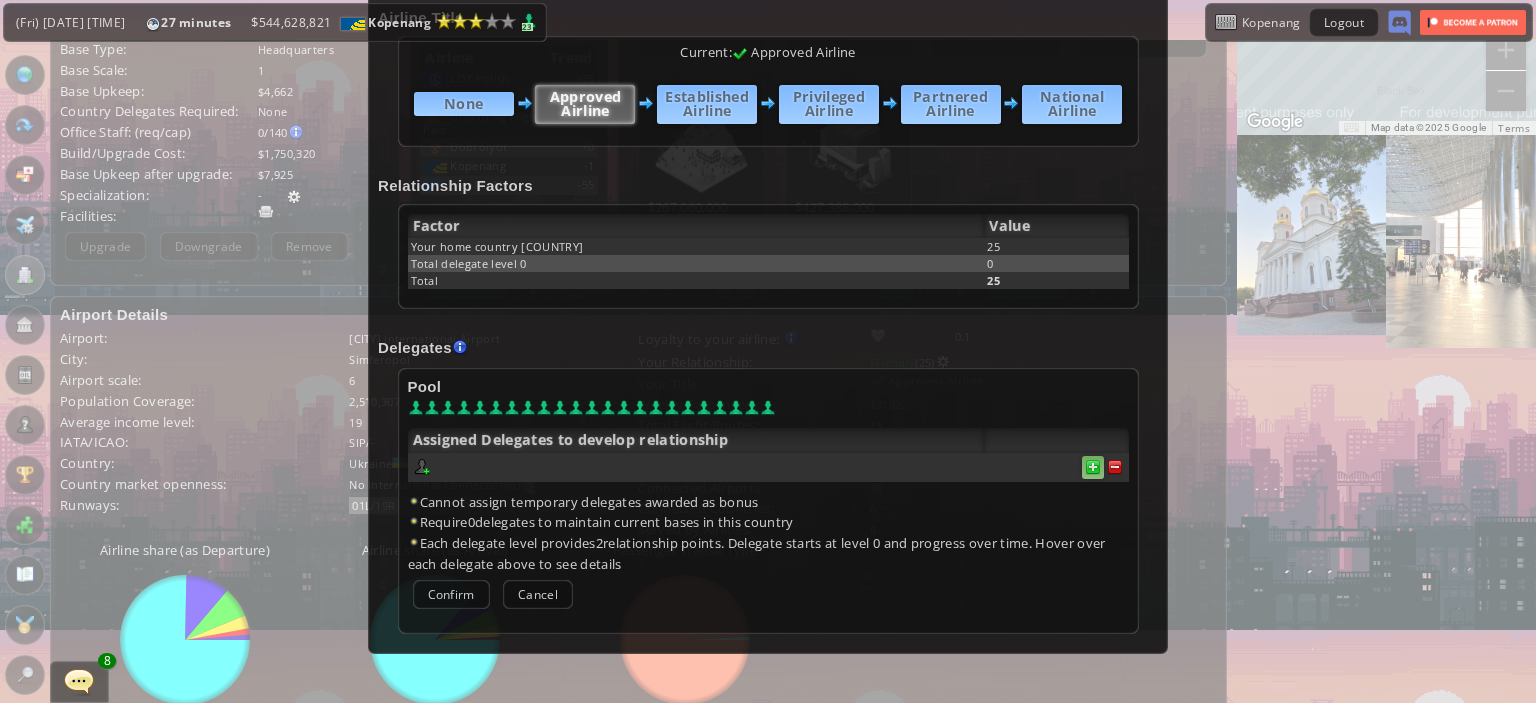 click at bounding box center (1115, 467) 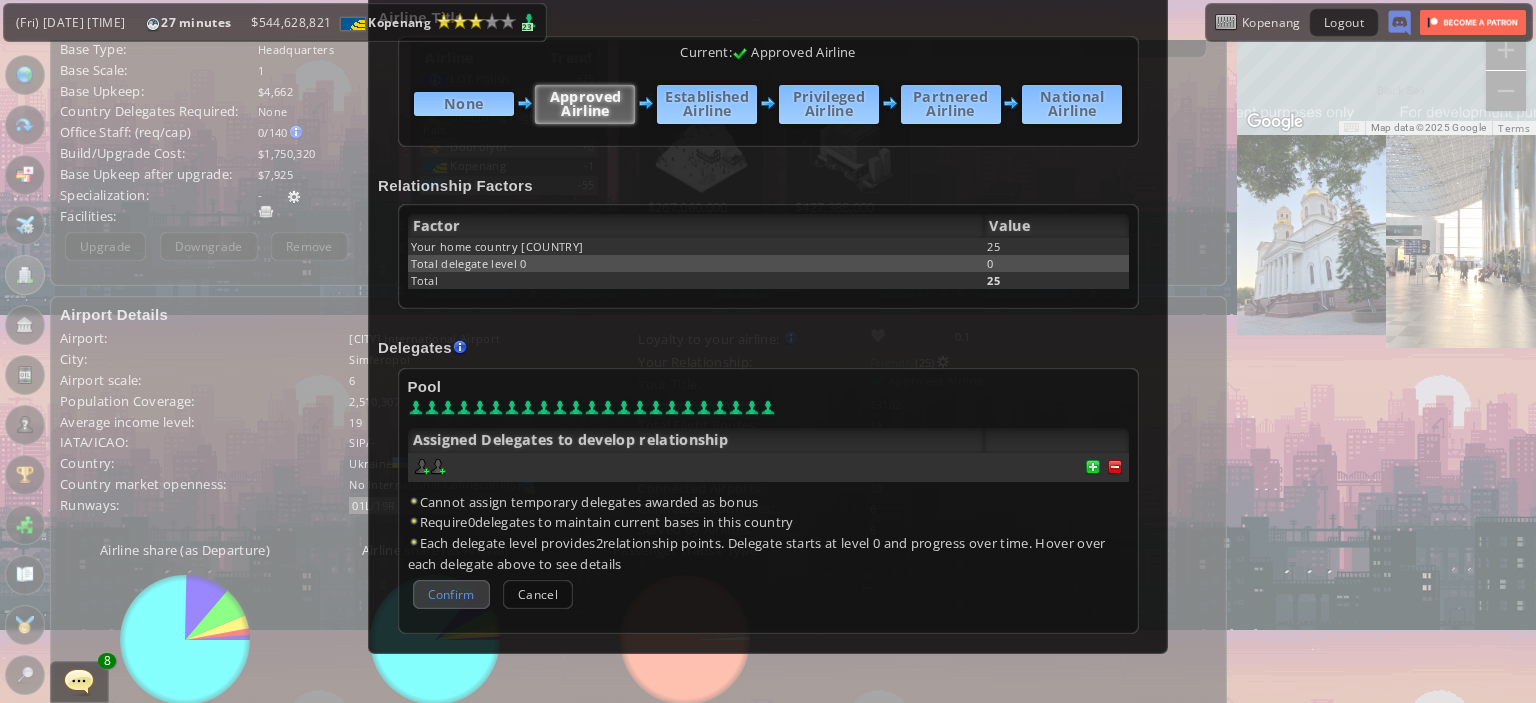 click on "Confirm" at bounding box center (451, 594) 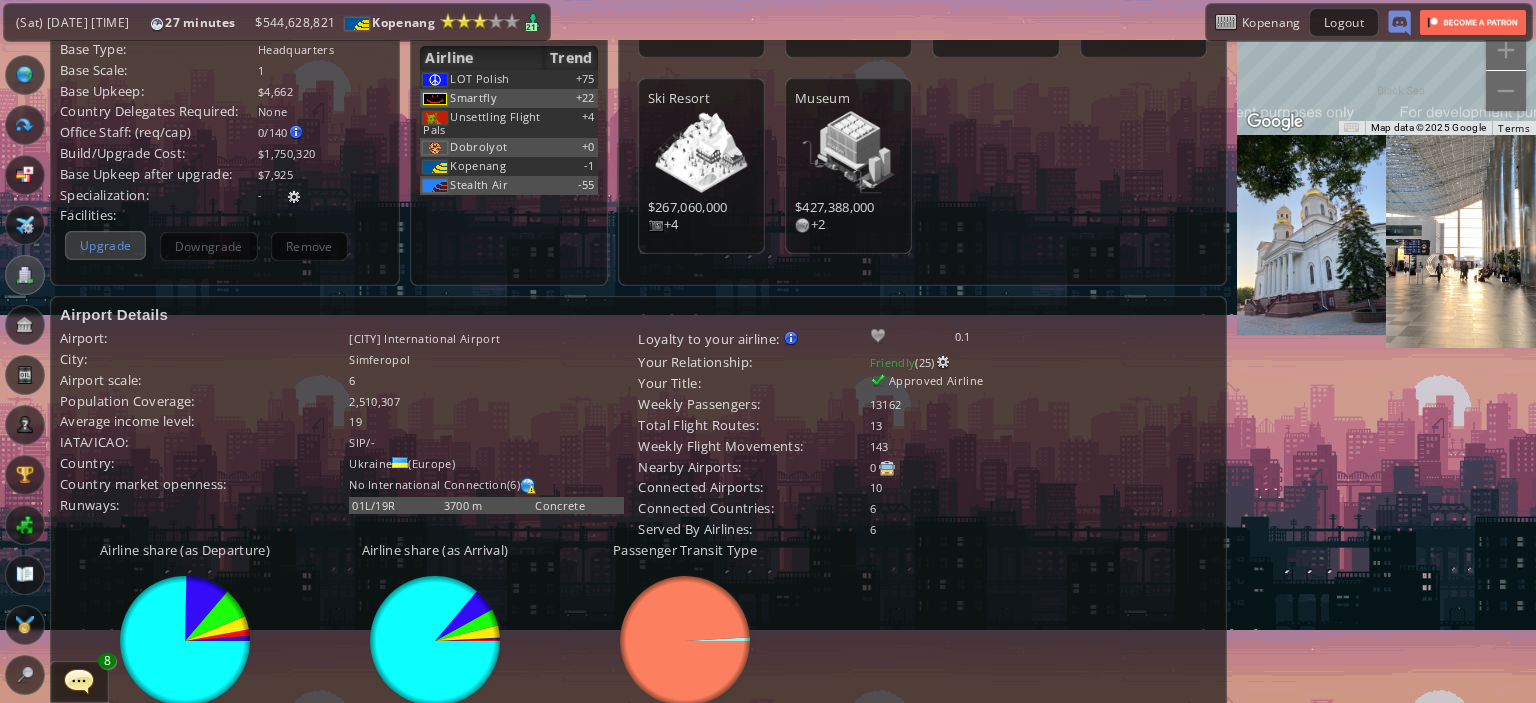 click on "Upgrade" at bounding box center [105, 245] 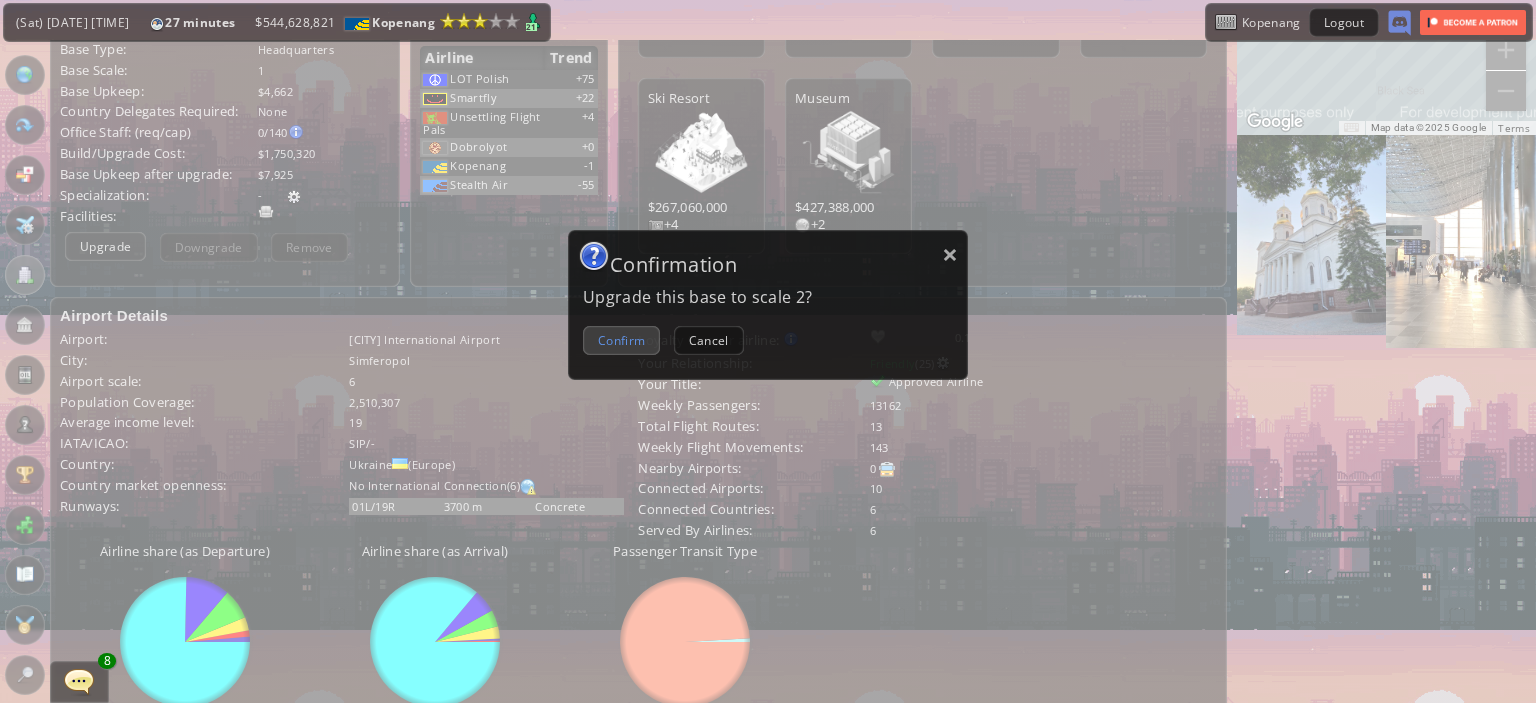 click on "Confirm" at bounding box center [621, 340] 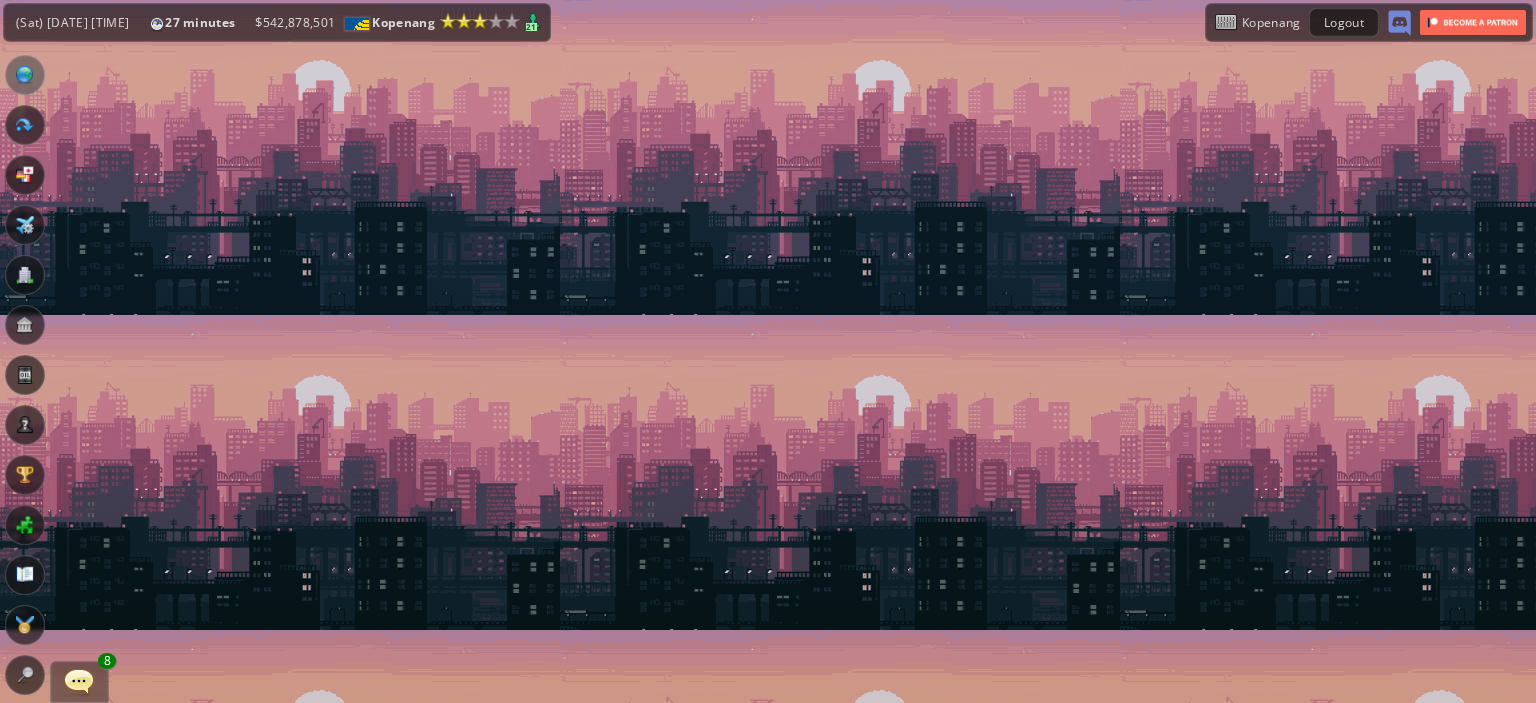 scroll, scrollTop: 0, scrollLeft: 0, axis: both 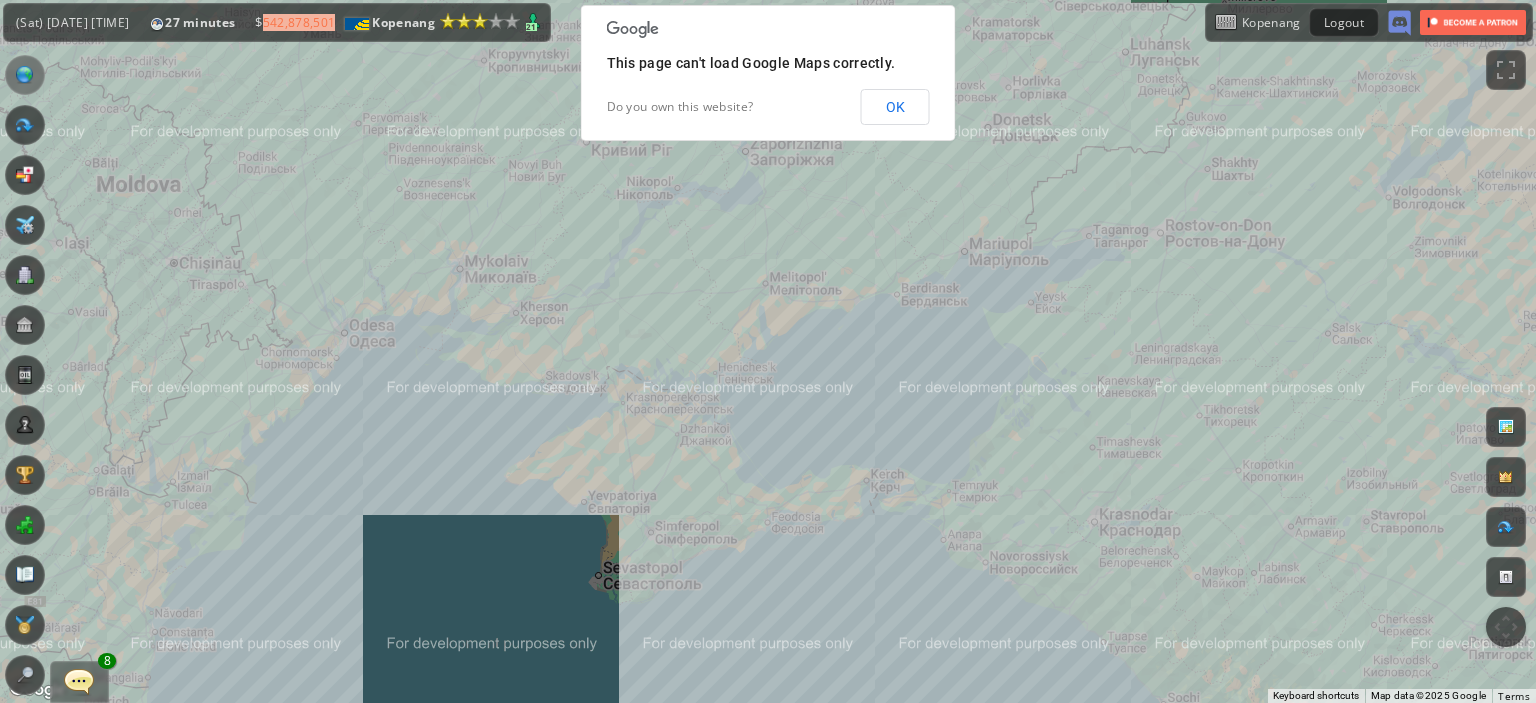 click on "To navigate, press the arrow keys." at bounding box center [768, 351] 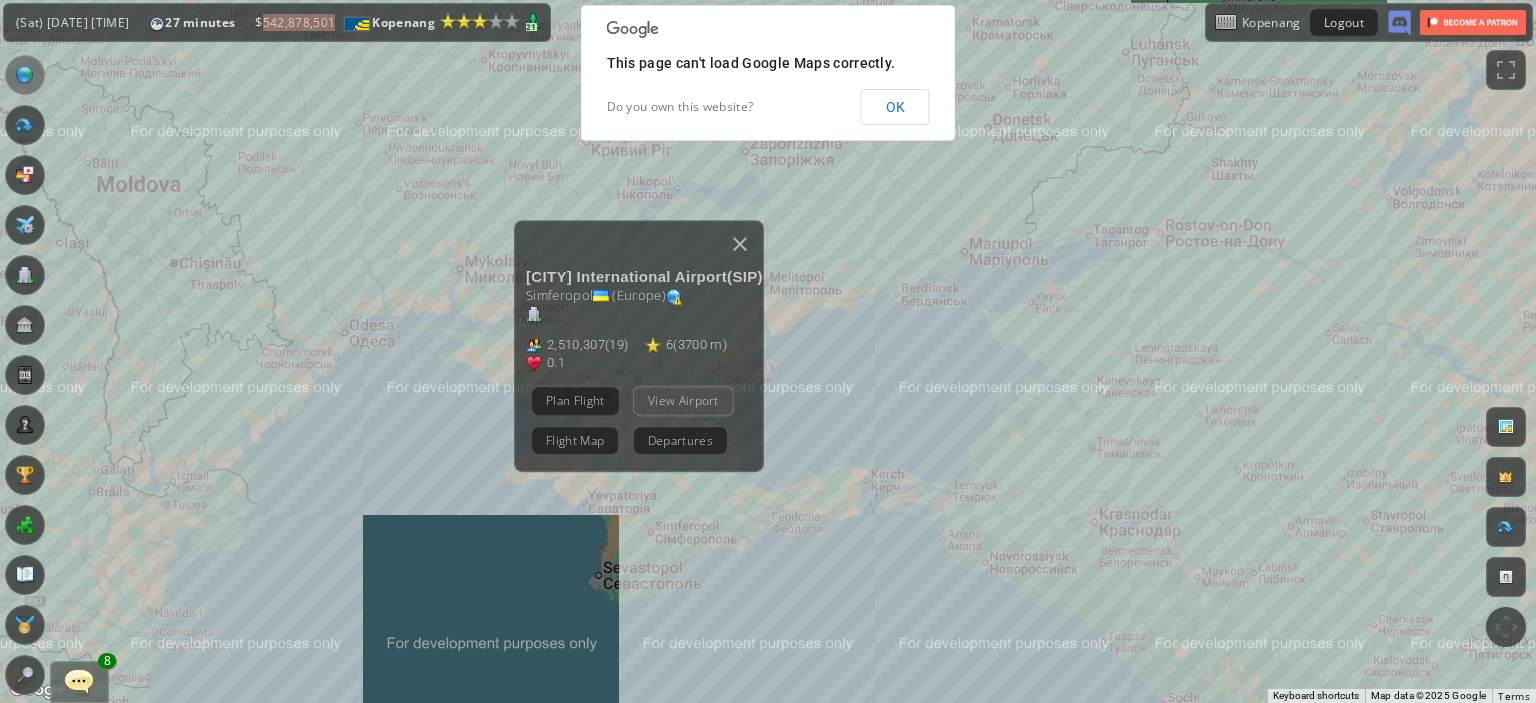 click on "View Airport" at bounding box center [683, 400] 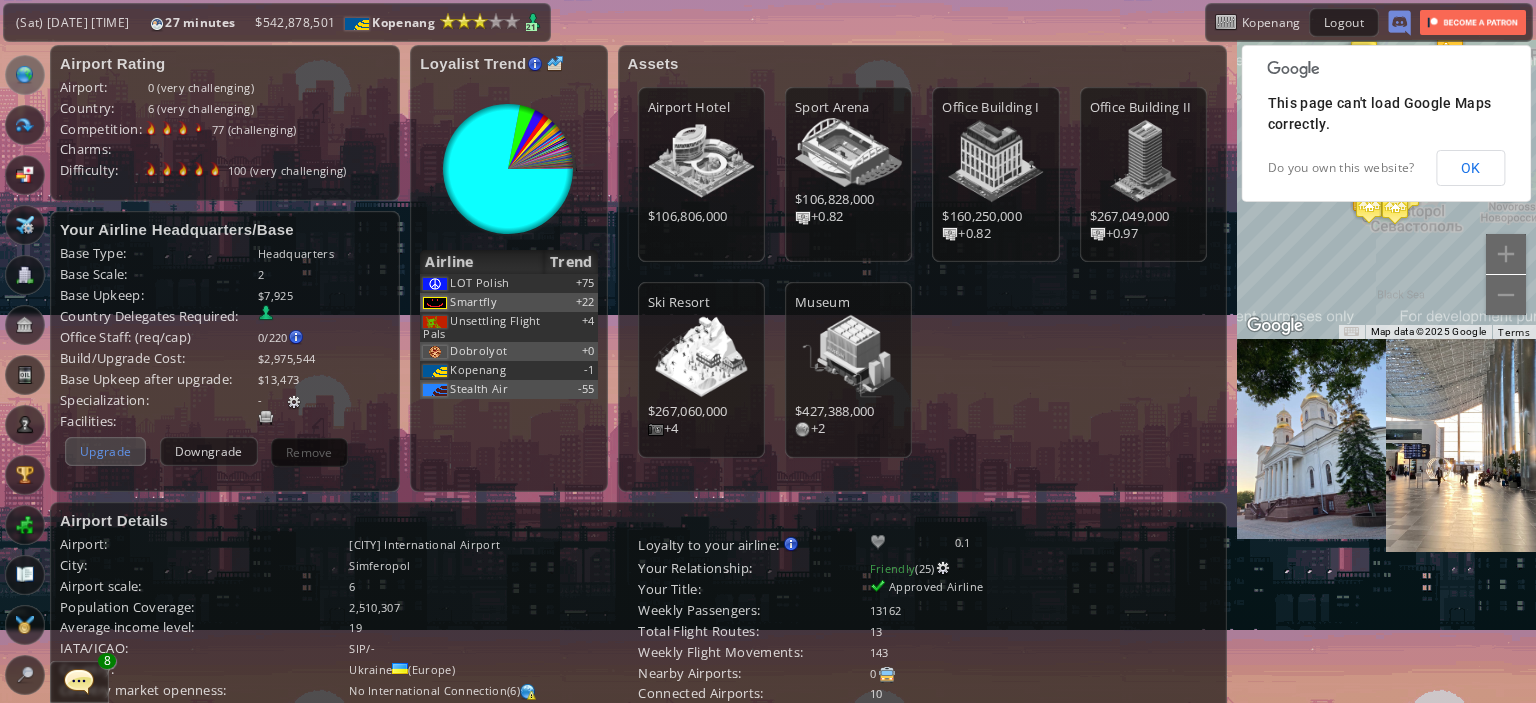 click on "Upgrade" at bounding box center (105, 451) 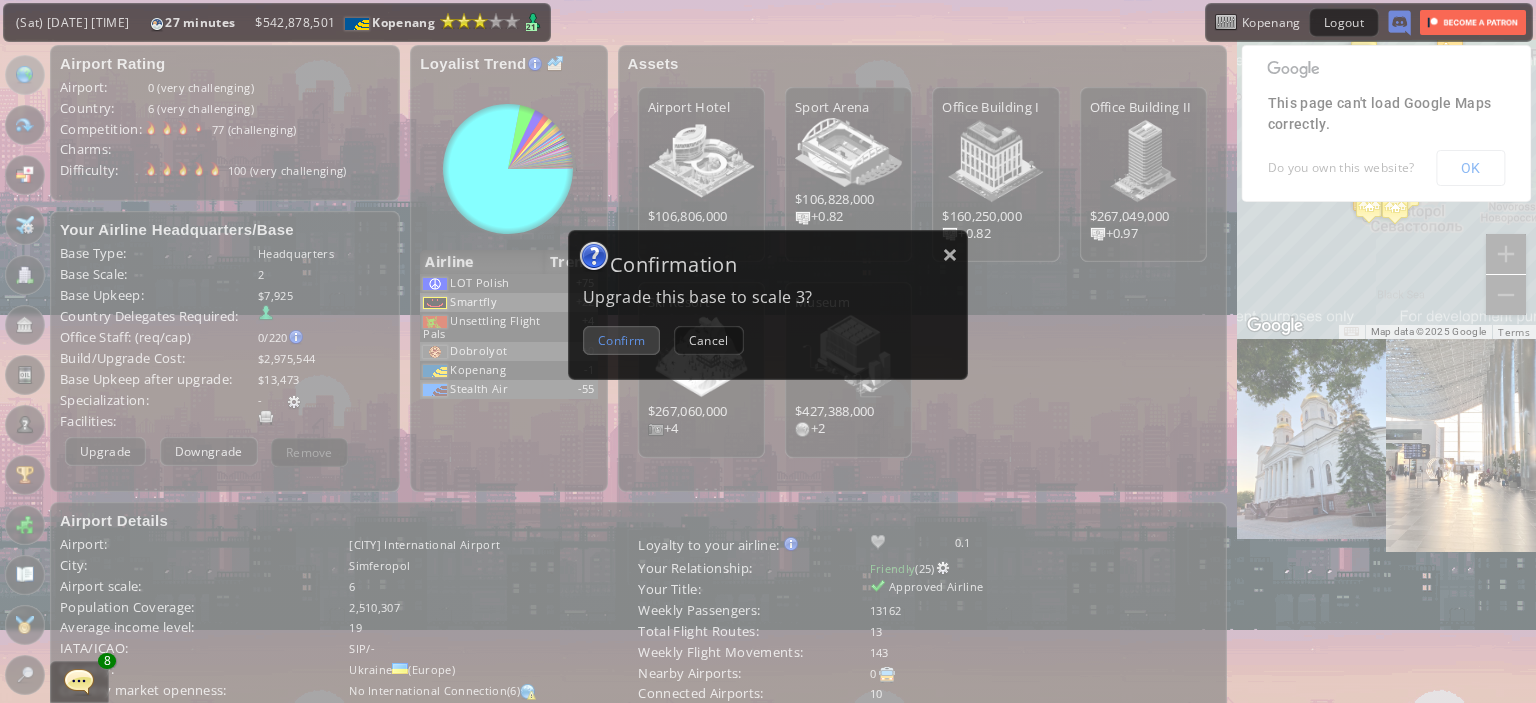click on "Confirm" at bounding box center [621, 340] 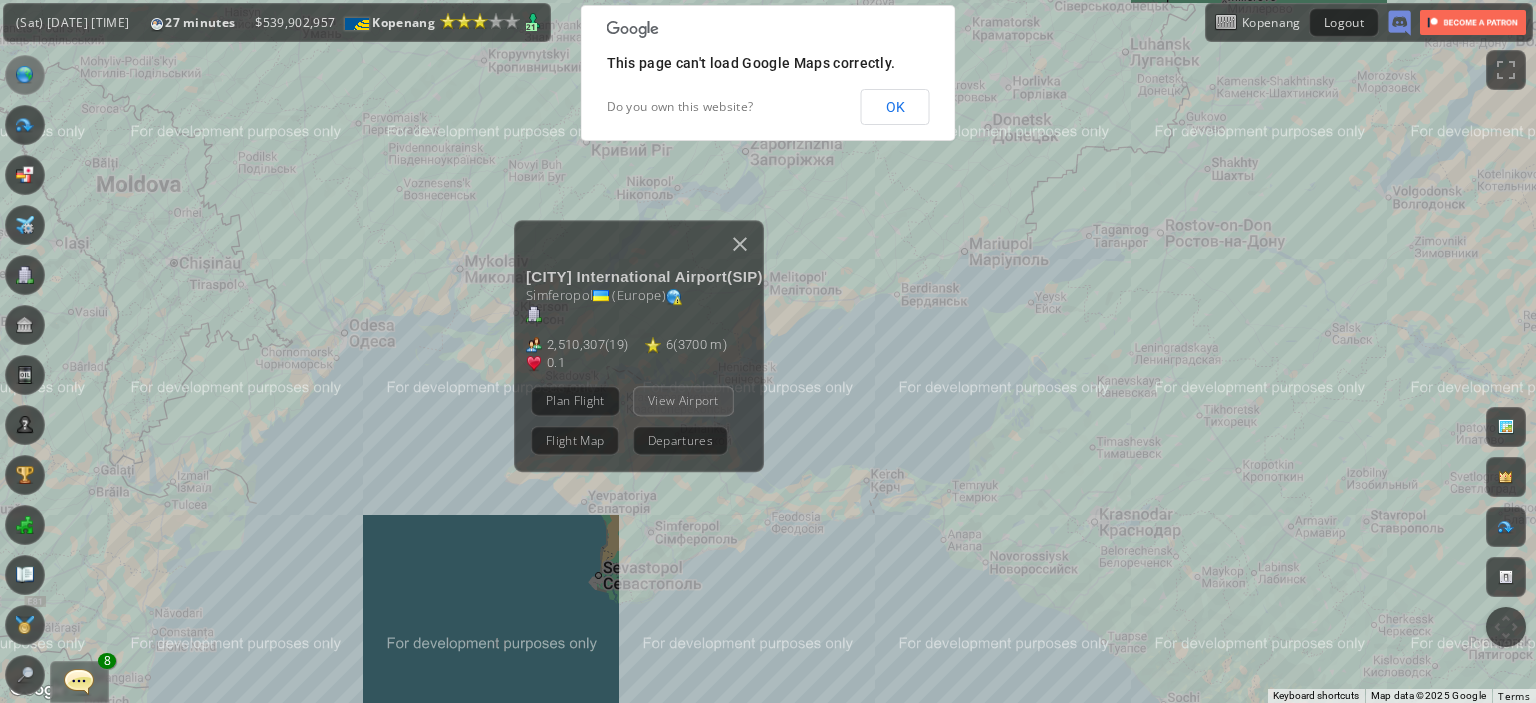 click on "View Airport" at bounding box center (683, 400) 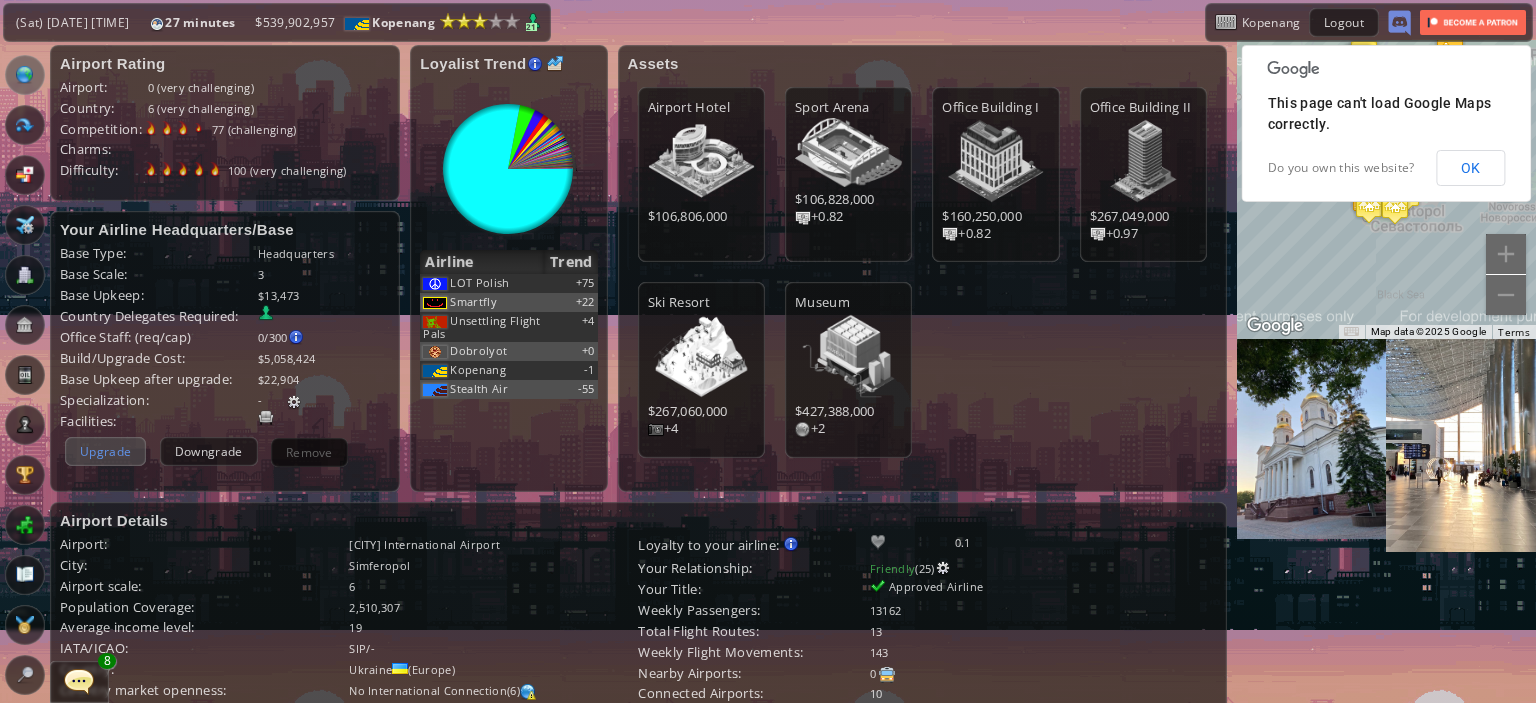 click on "Upgrade" at bounding box center [105, 451] 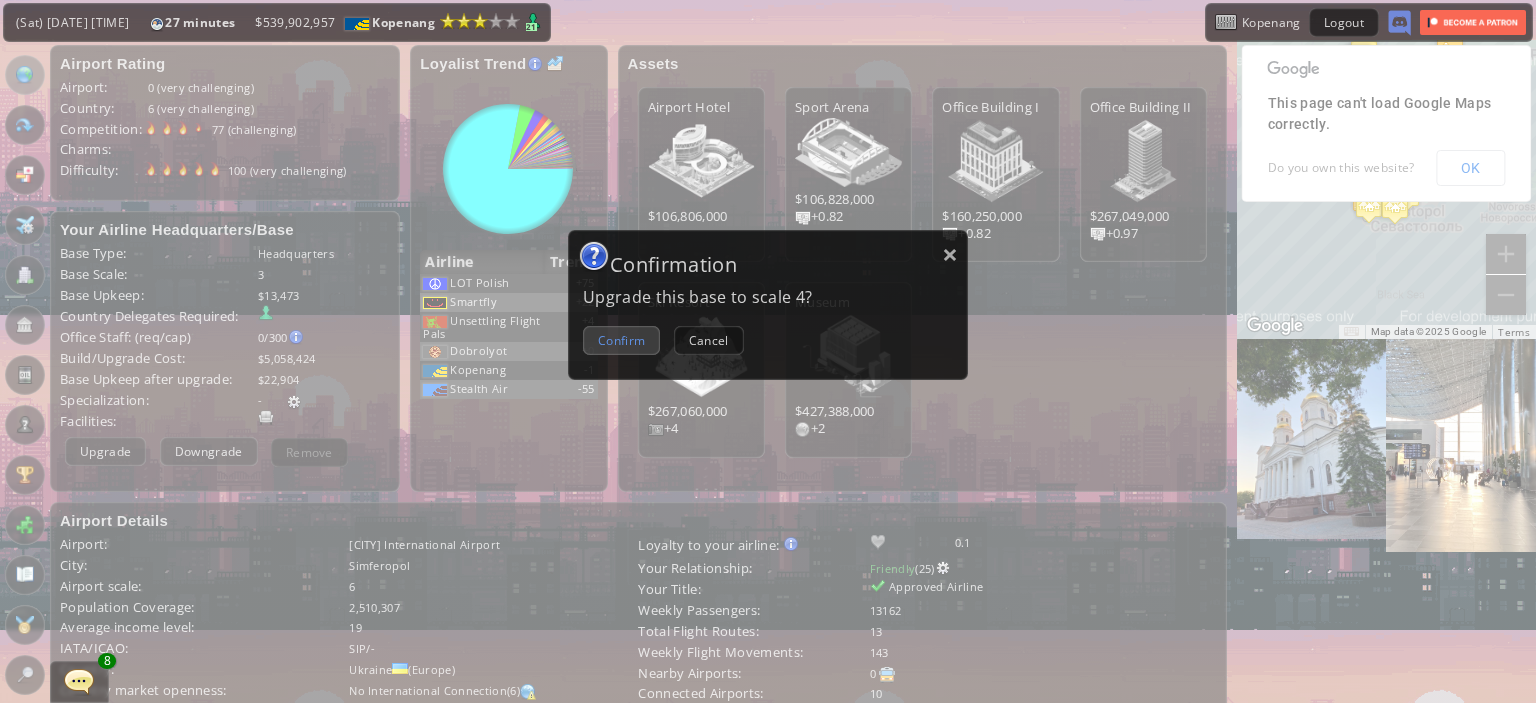 click on "Confirm" at bounding box center (621, 340) 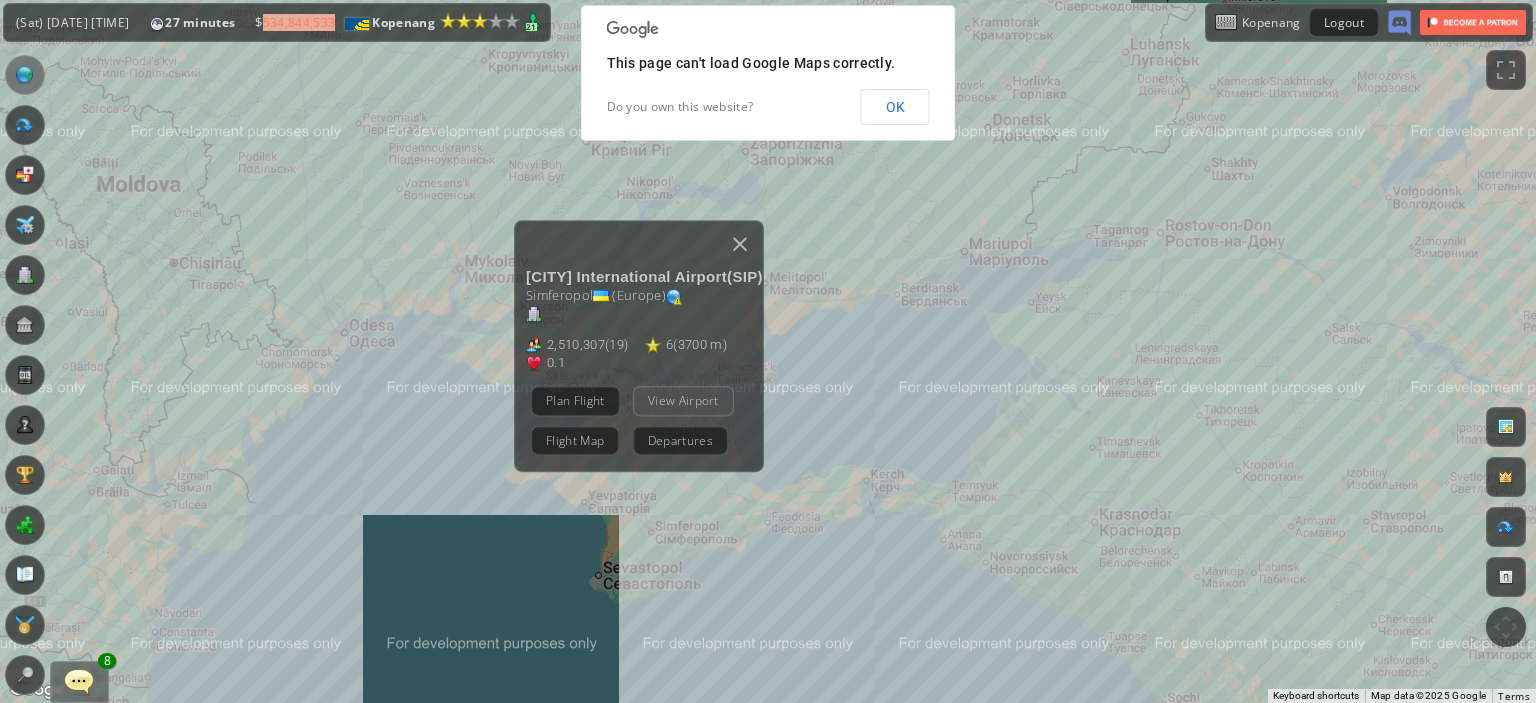 click on "View Airport" at bounding box center [683, 400] 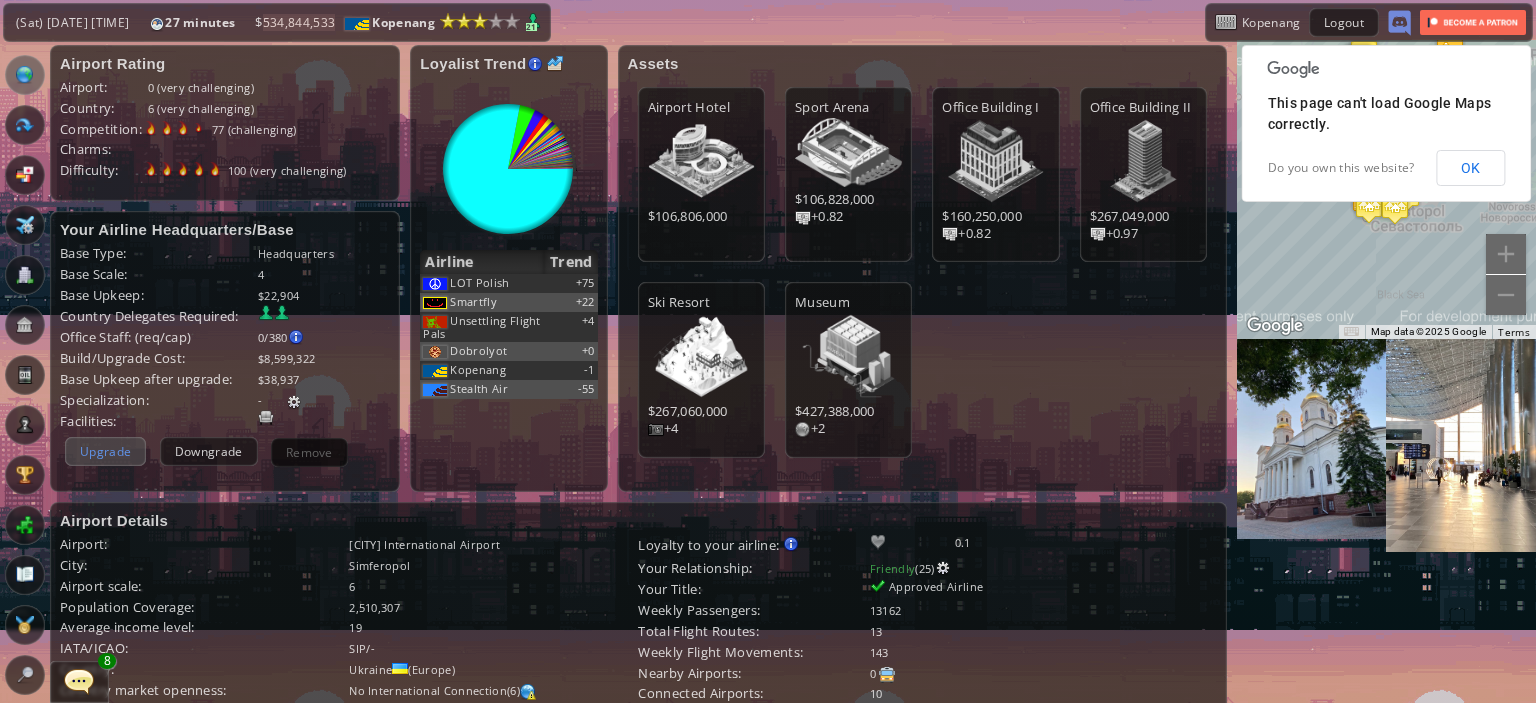 click on "Upgrade" at bounding box center [105, 451] 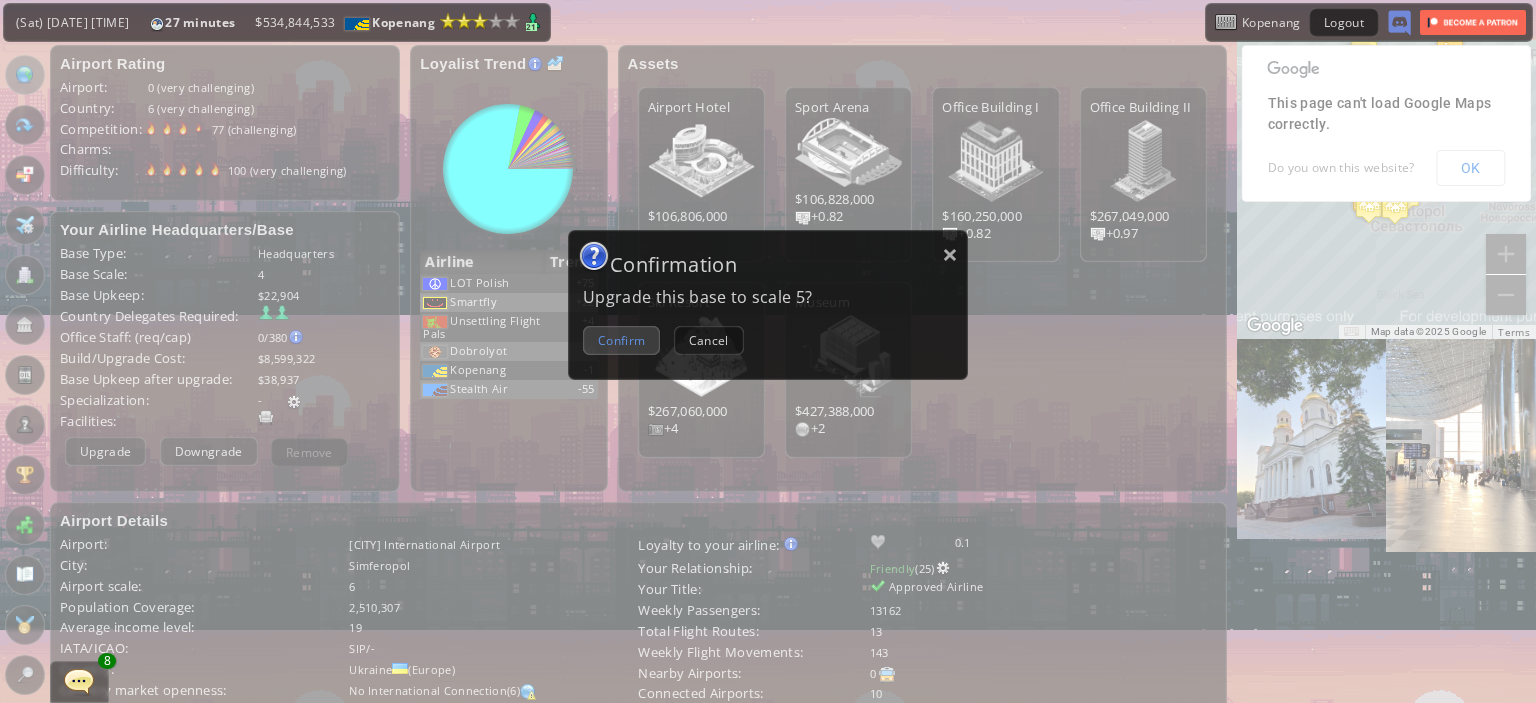 click on "Confirm" at bounding box center [621, 340] 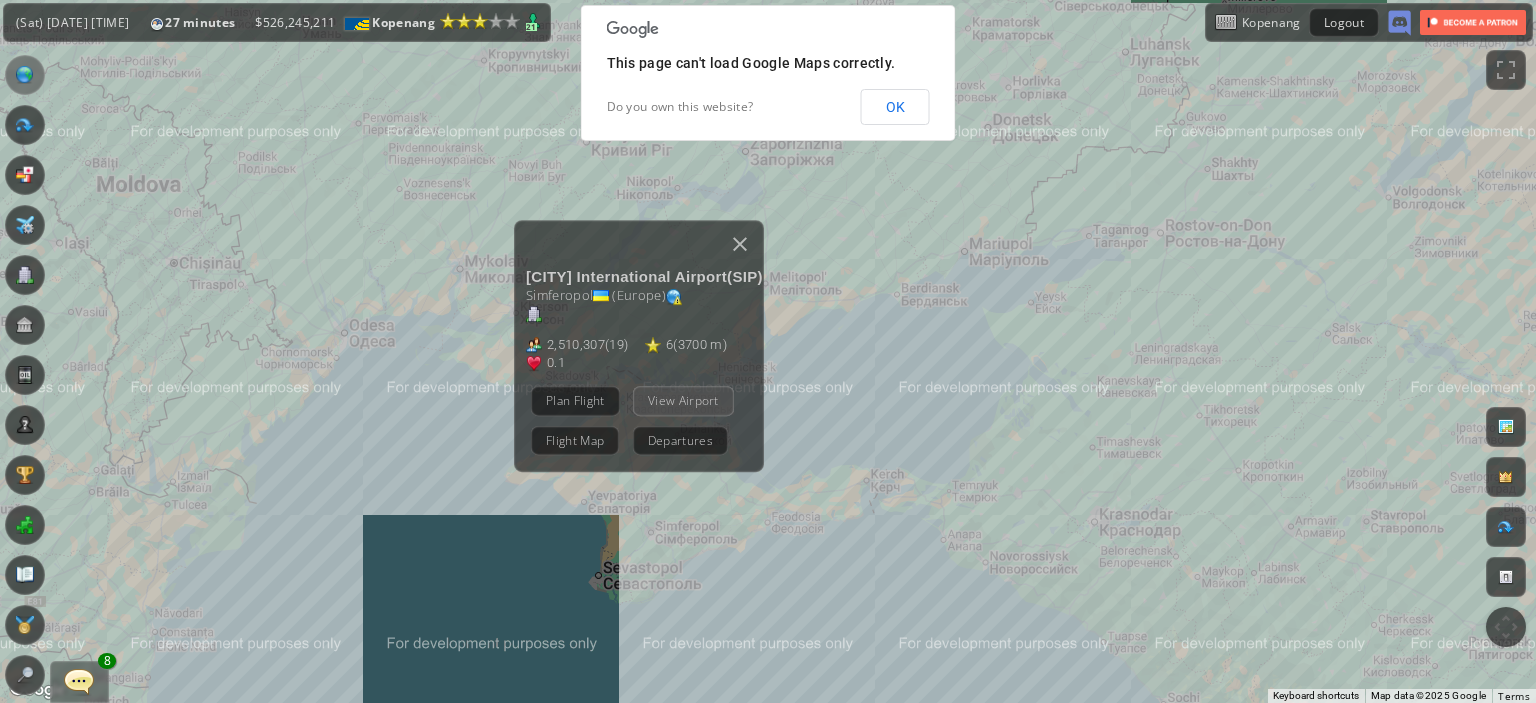 click on "View Airport" at bounding box center [683, 400] 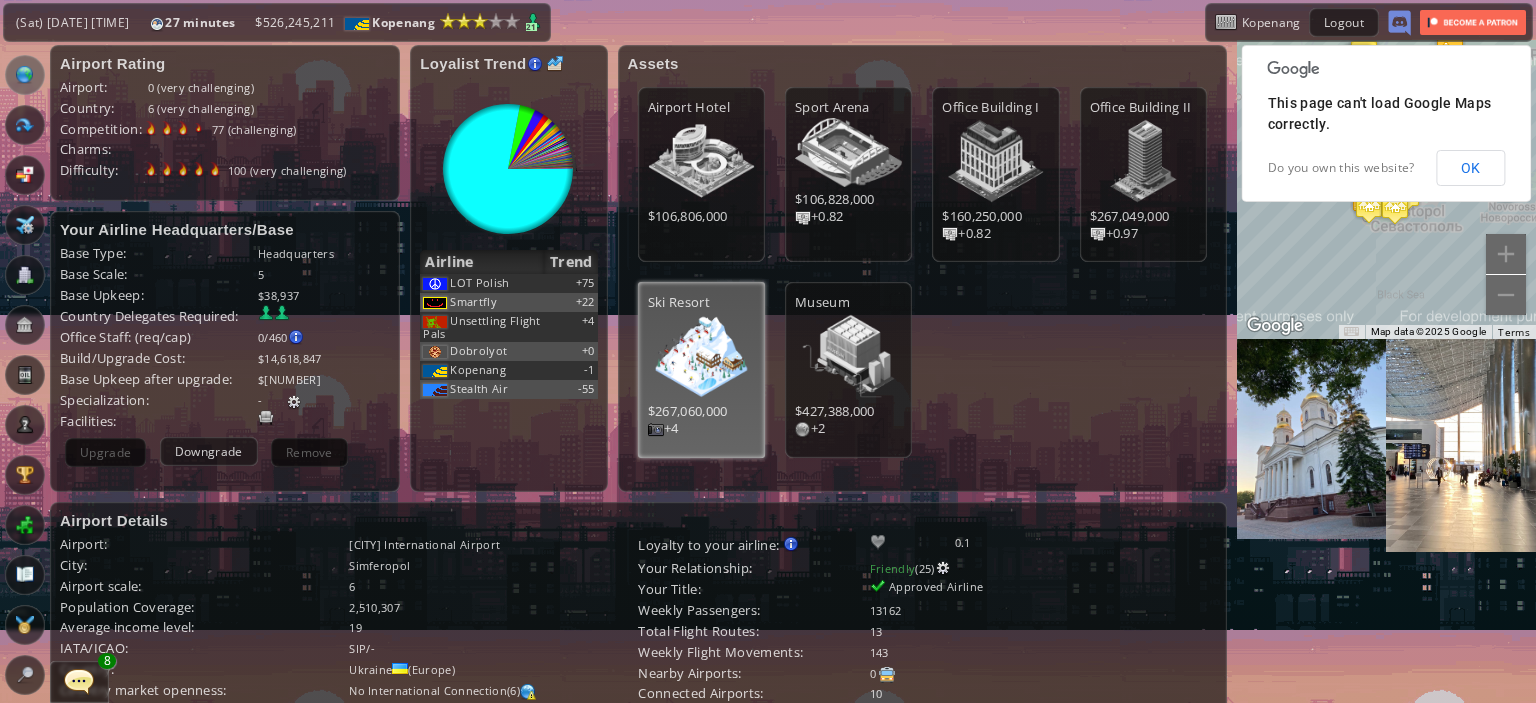 click at bounding box center [701, 161] 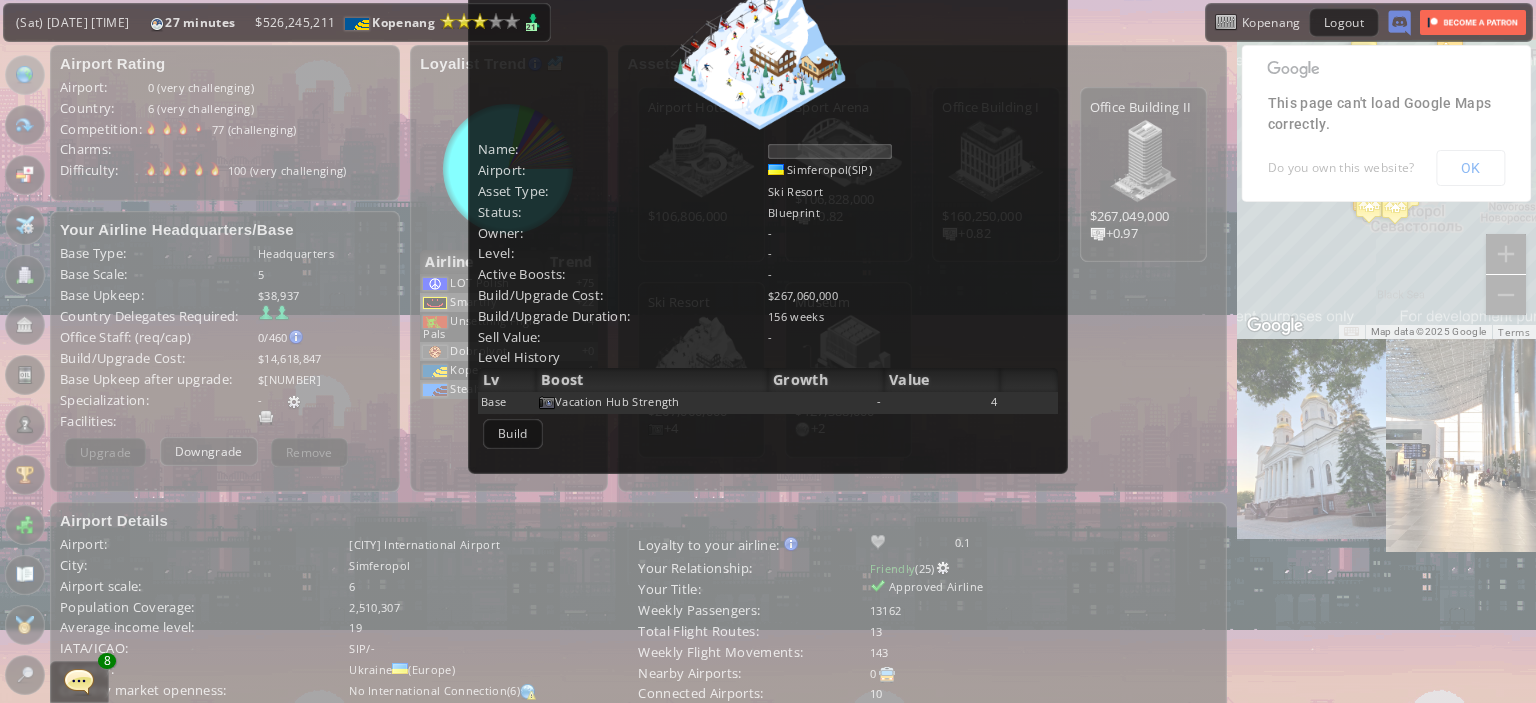 scroll, scrollTop: 288, scrollLeft: 0, axis: vertical 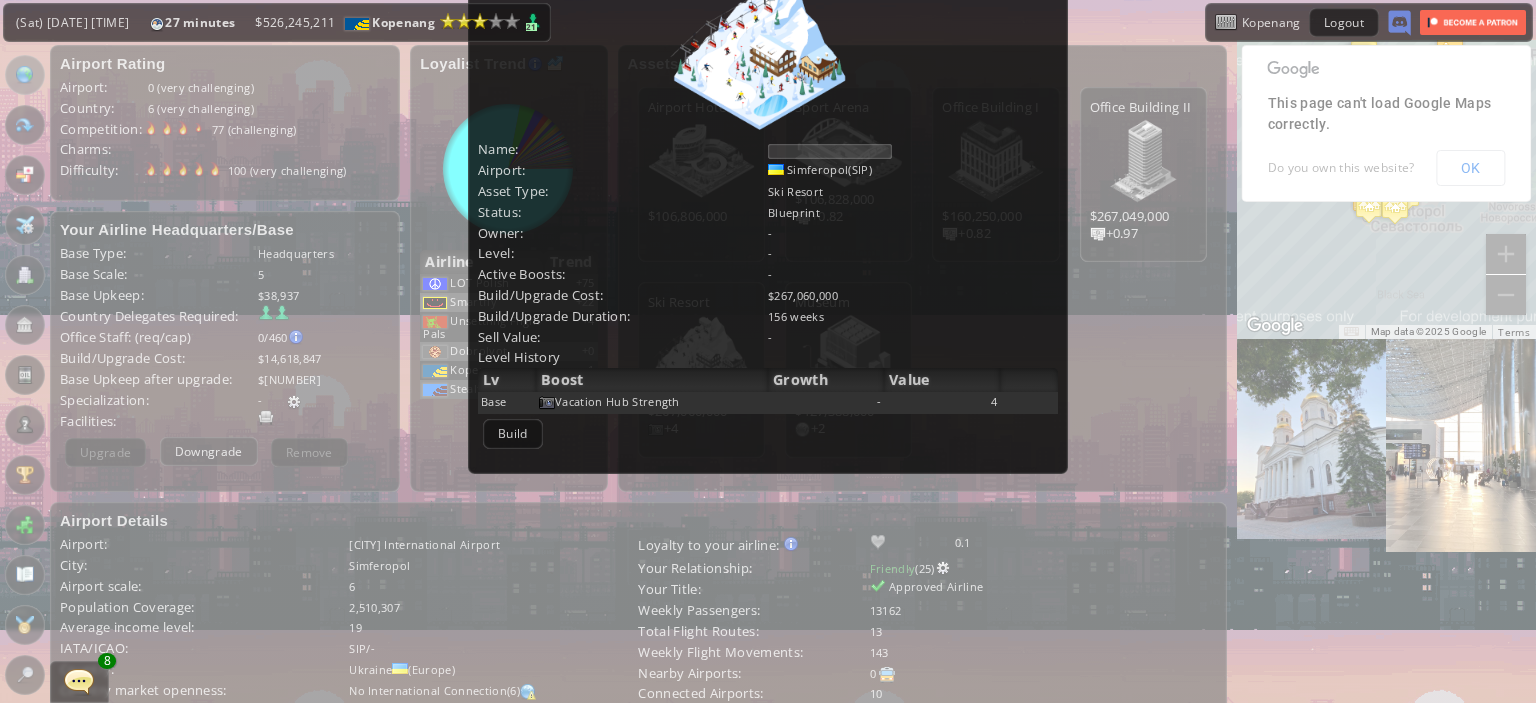 click on "Simferopol(SIP)" at bounding box center (913, 170) 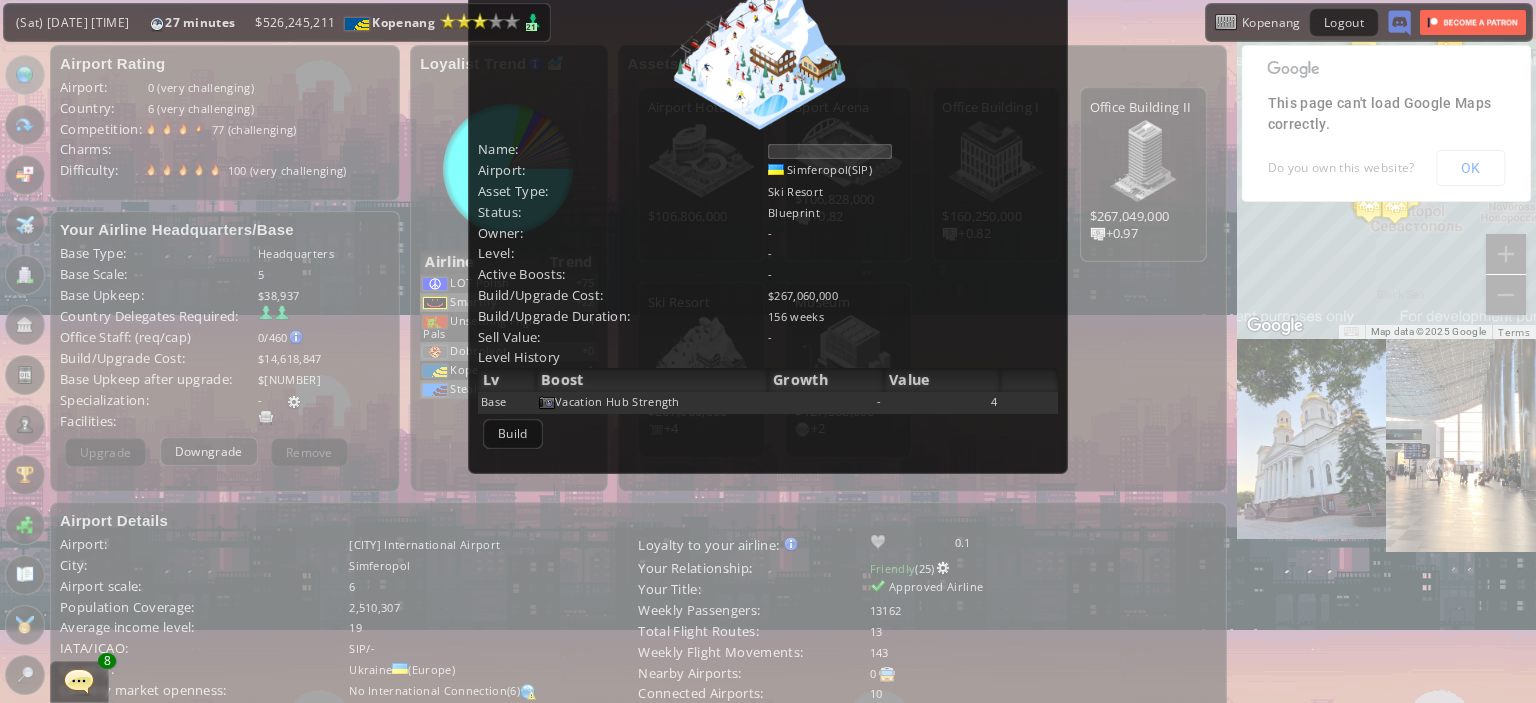 click at bounding box center [830, 151] 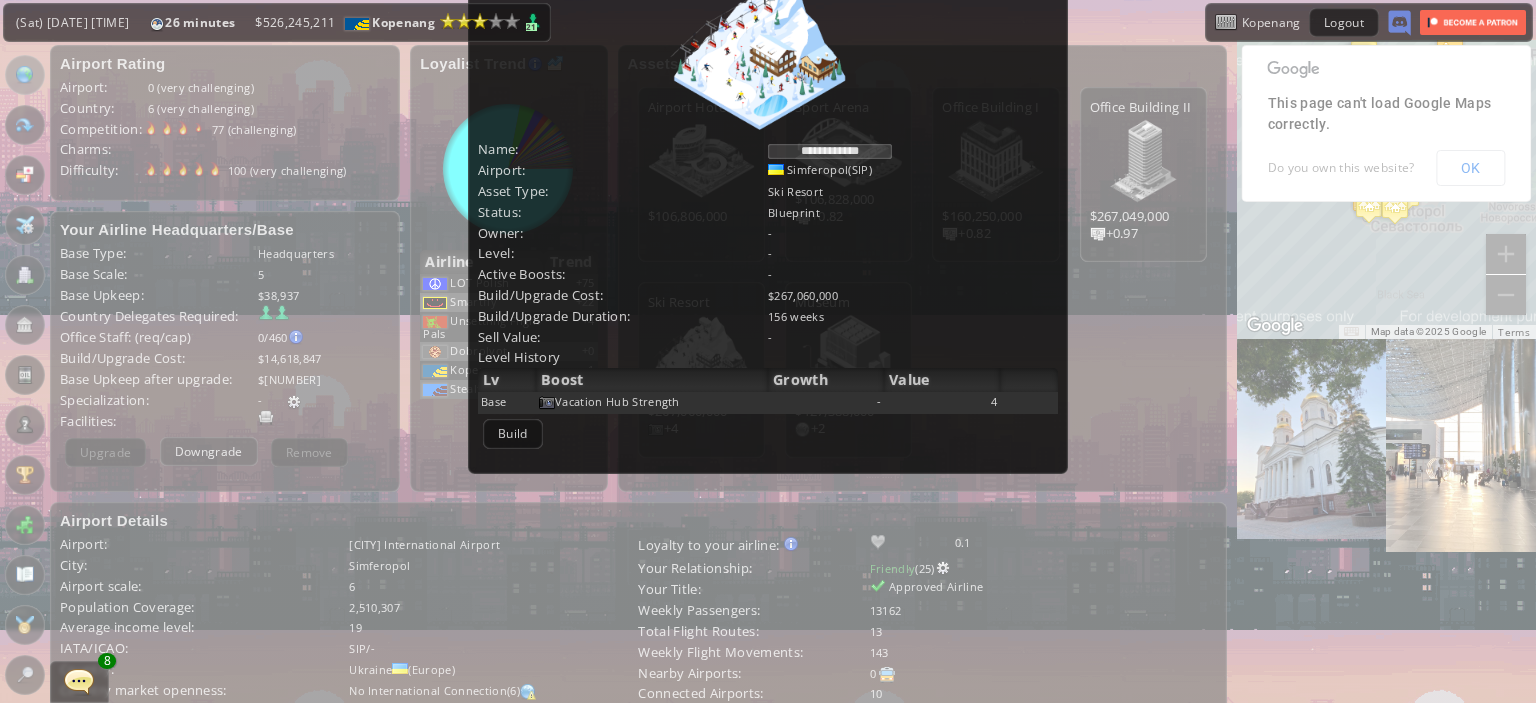 click on "**********" at bounding box center [830, 151] 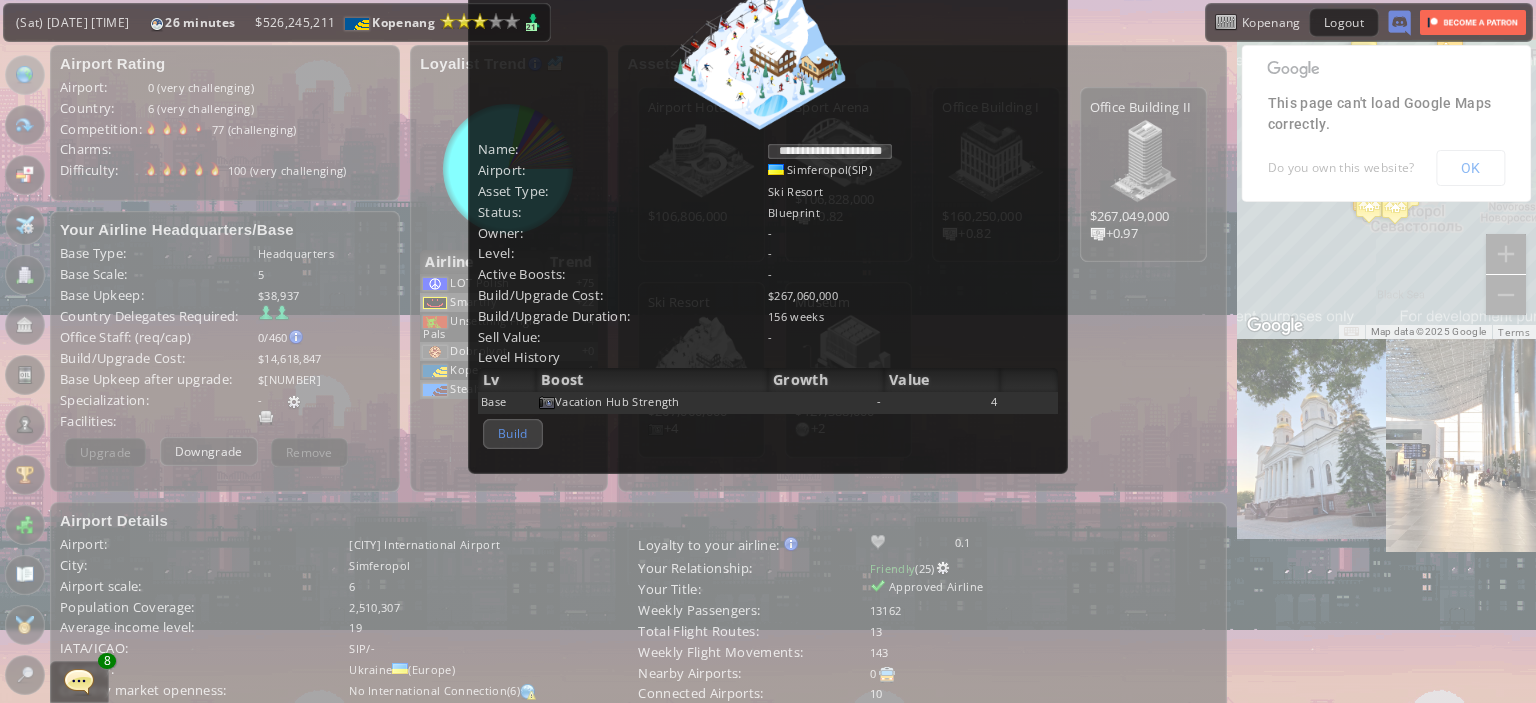 type on "**********" 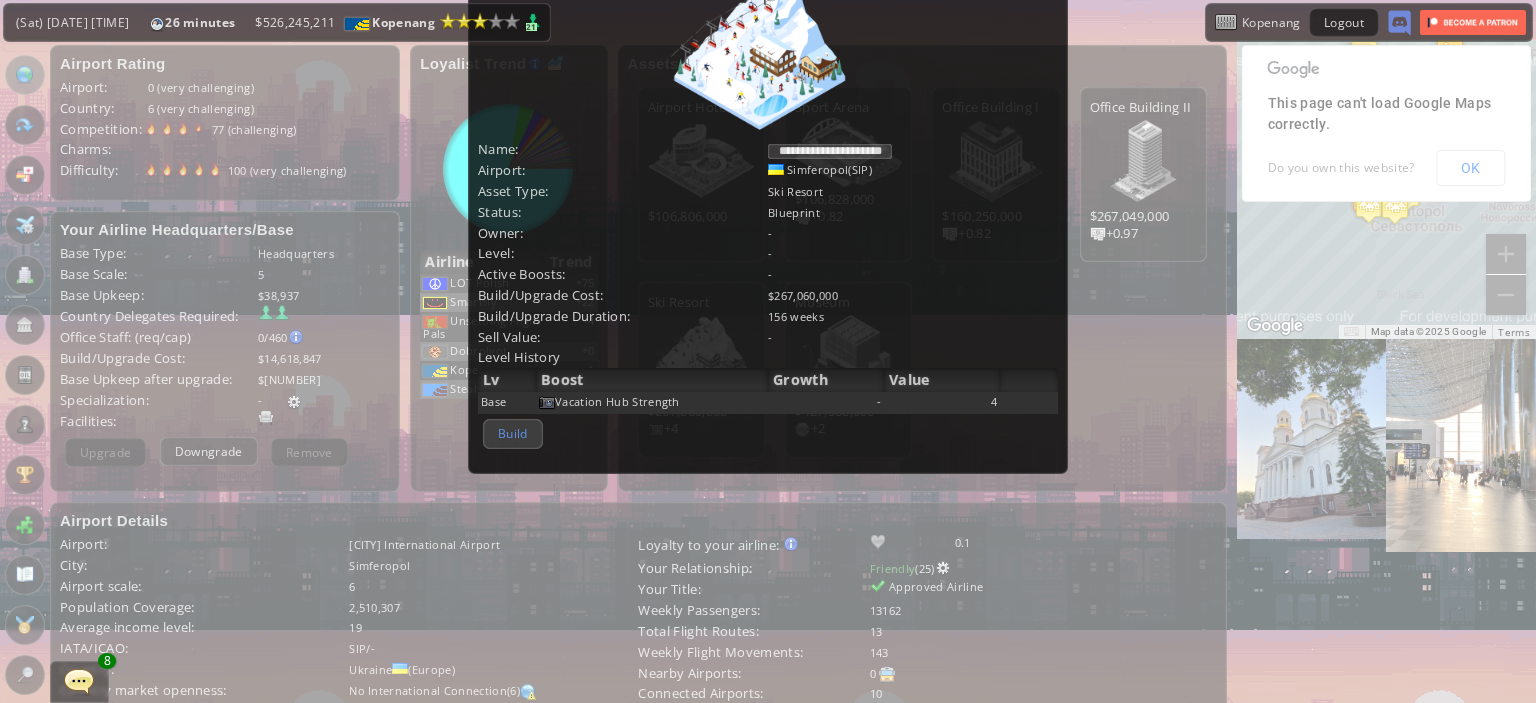 click on "Build" at bounding box center (513, 433) 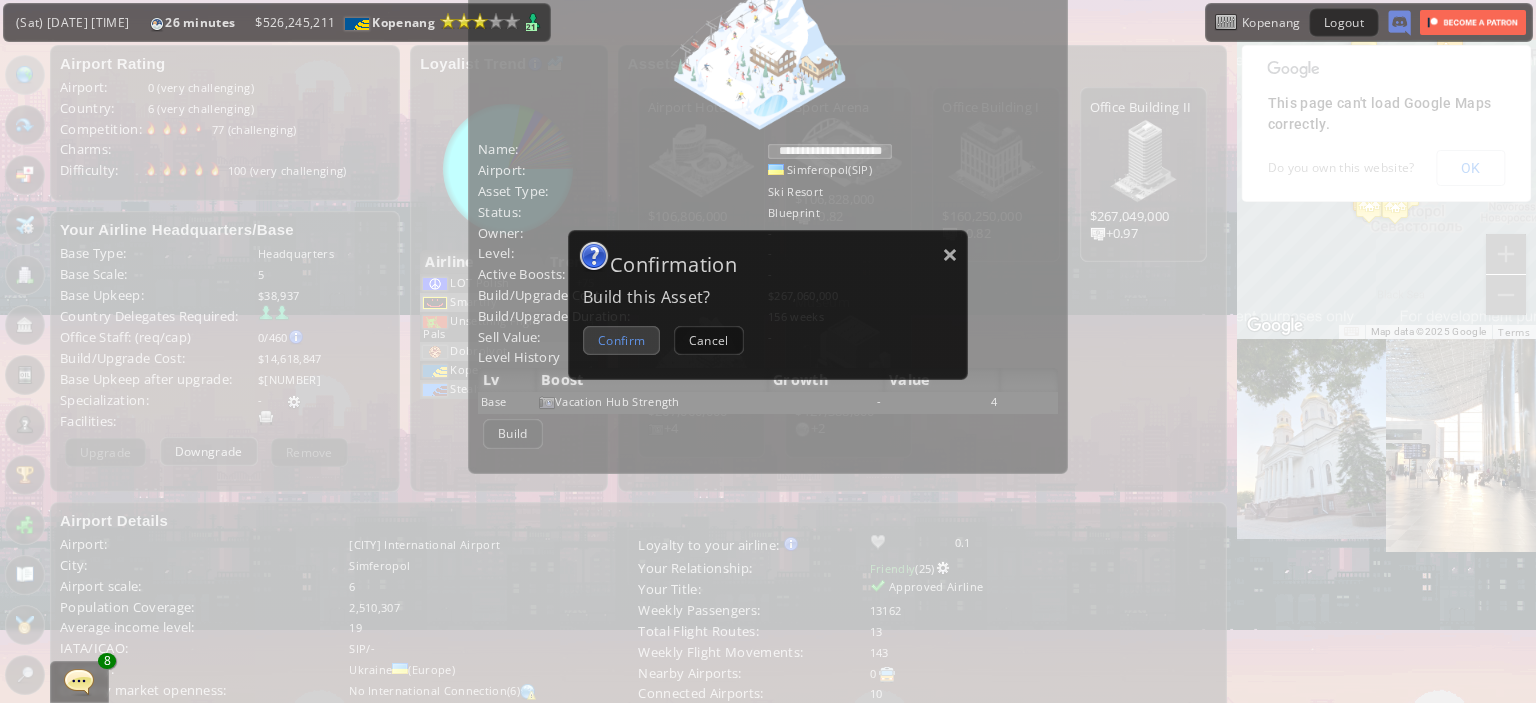 click on "Confirm" at bounding box center [621, 340] 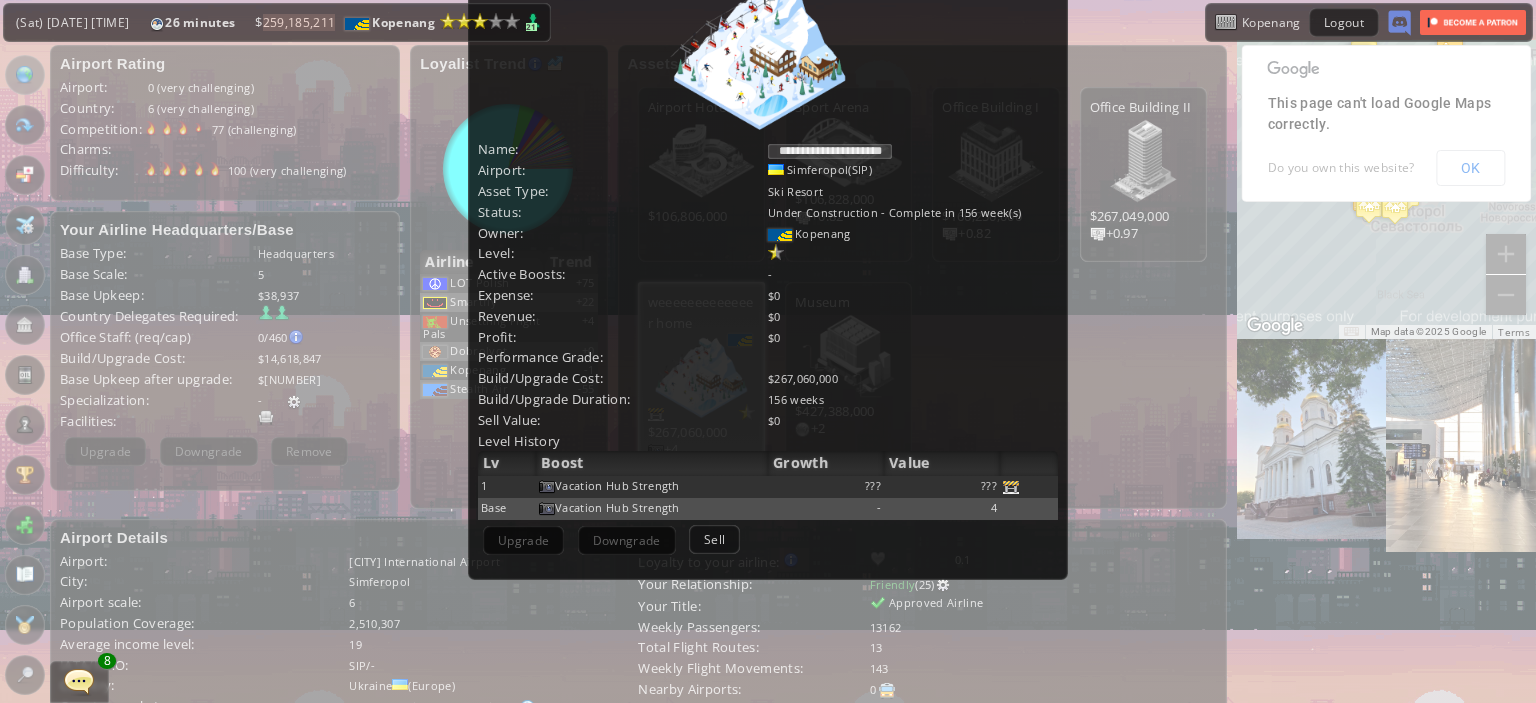 scroll, scrollTop: 0, scrollLeft: 0, axis: both 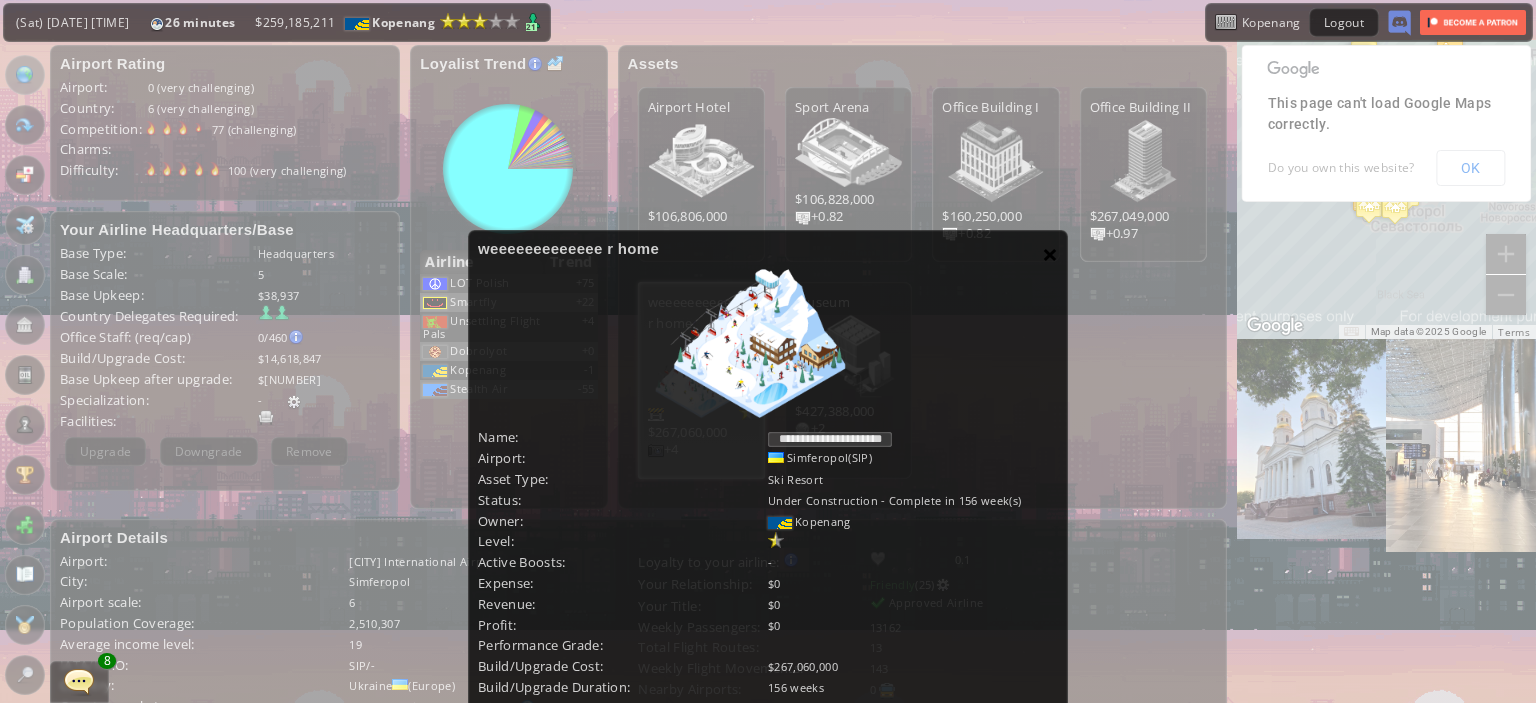click on "×" at bounding box center (1050, 254) 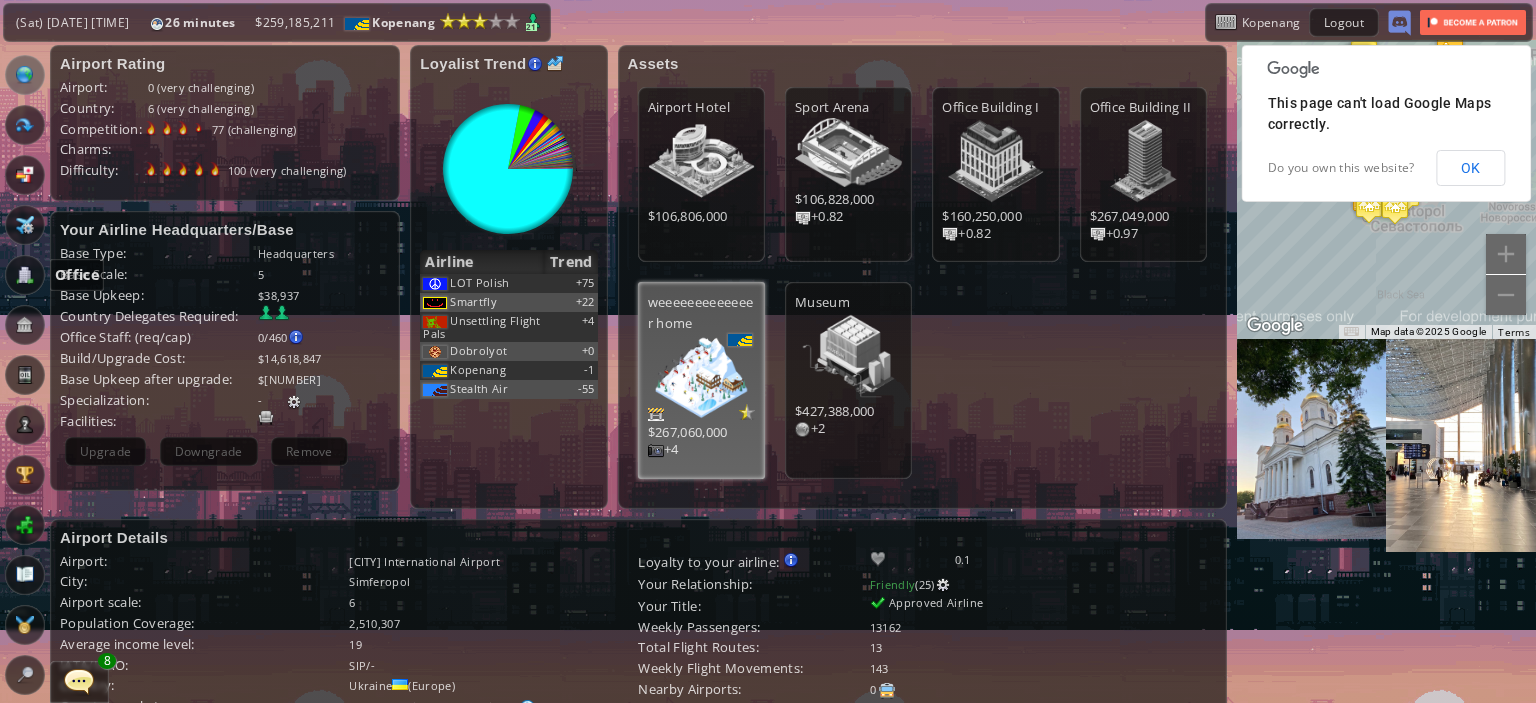 click at bounding box center (25, 275) 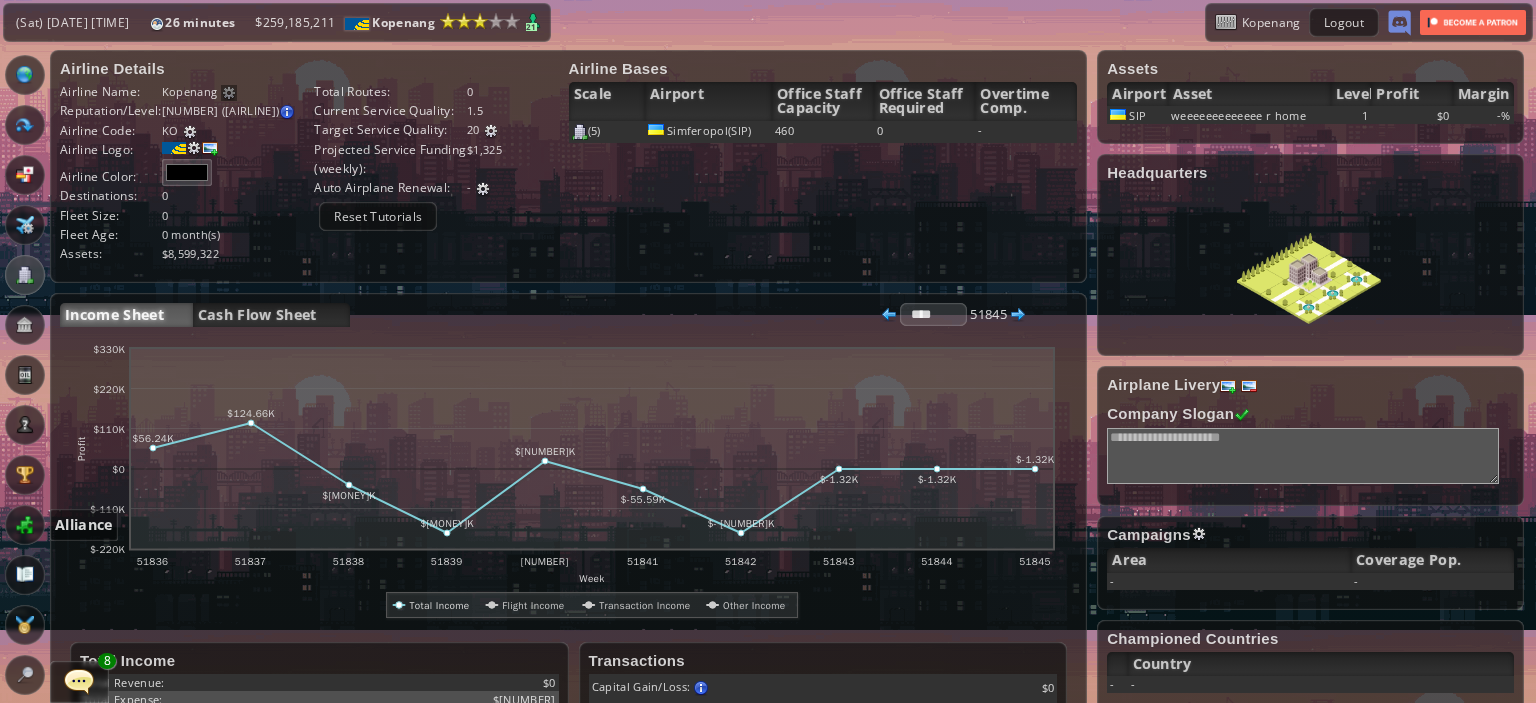 click at bounding box center [25, 525] 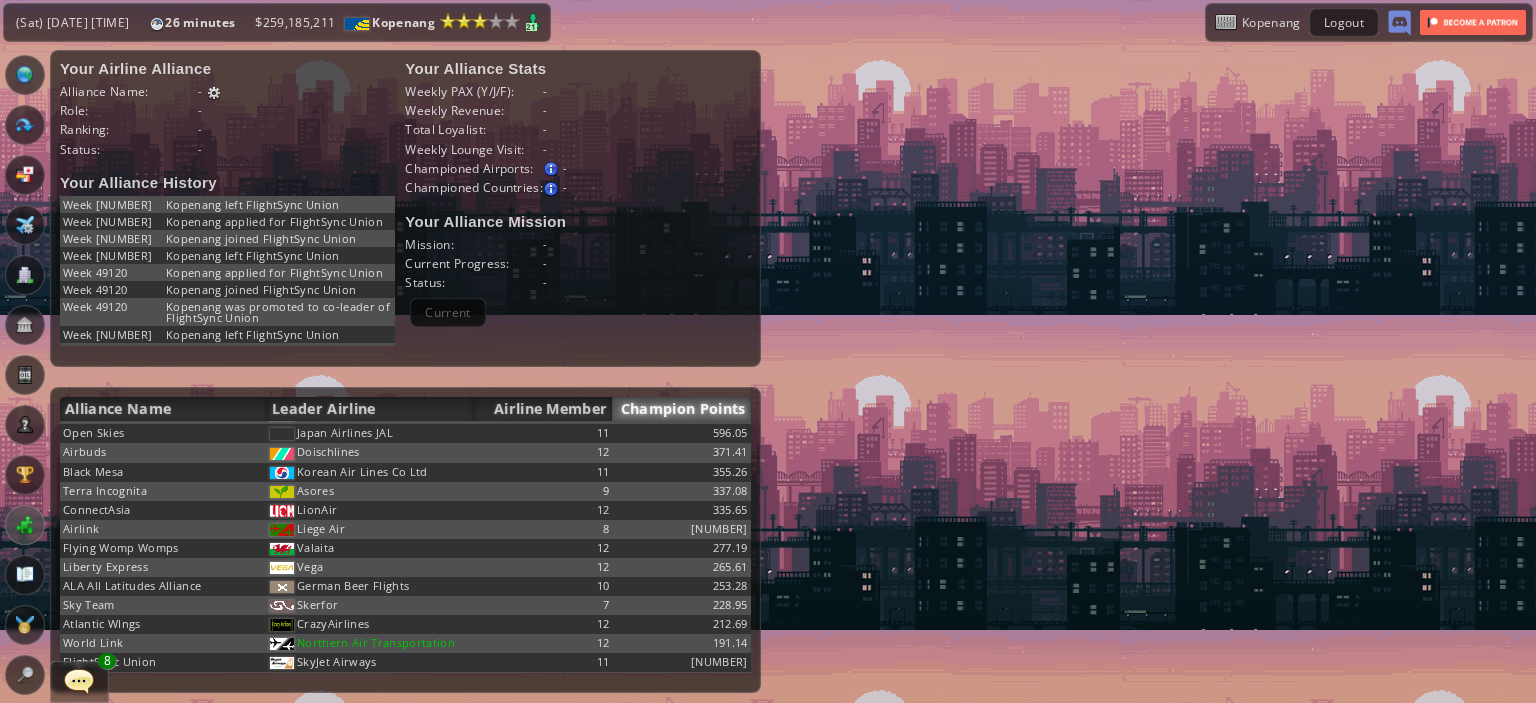 scroll, scrollTop: 172, scrollLeft: 0, axis: vertical 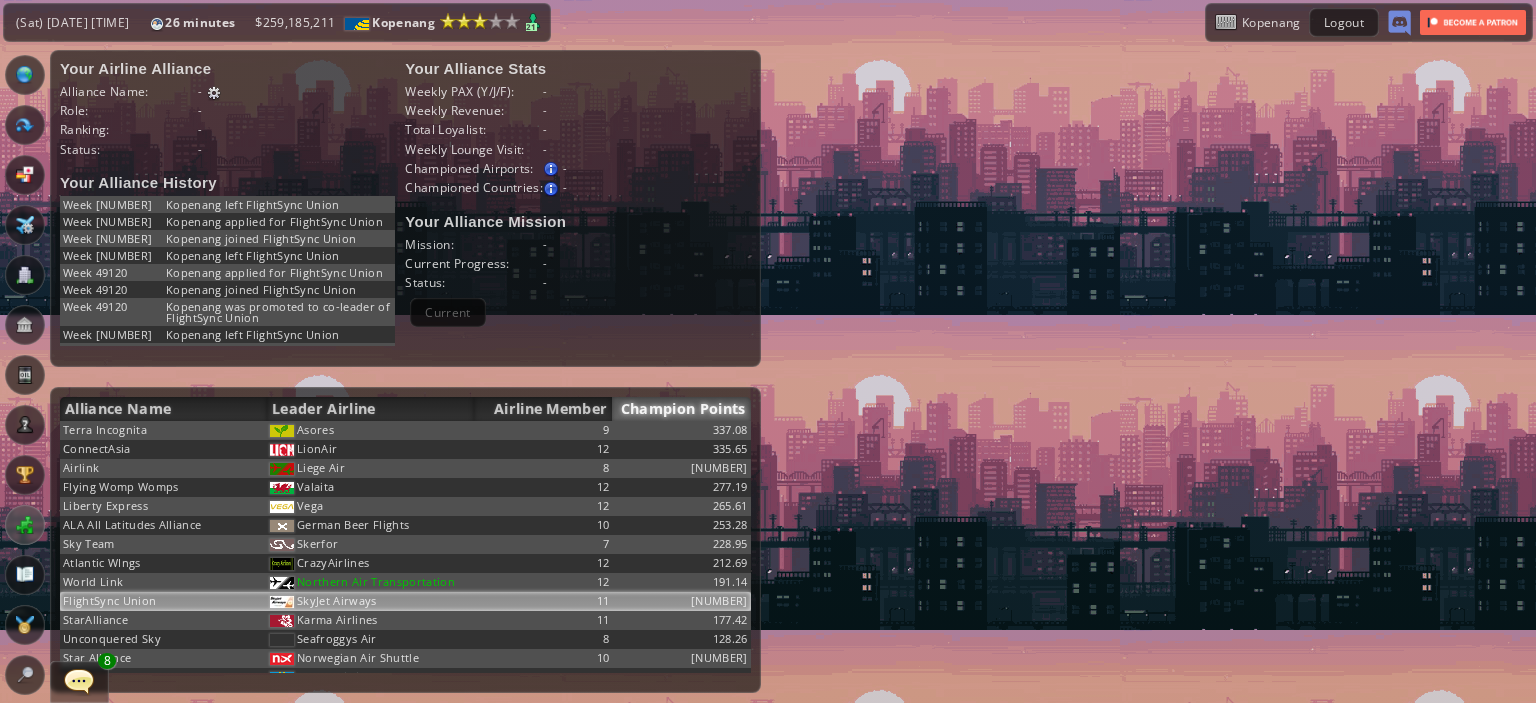 click on "SkyJet Airways" at bounding box center (370, 258) 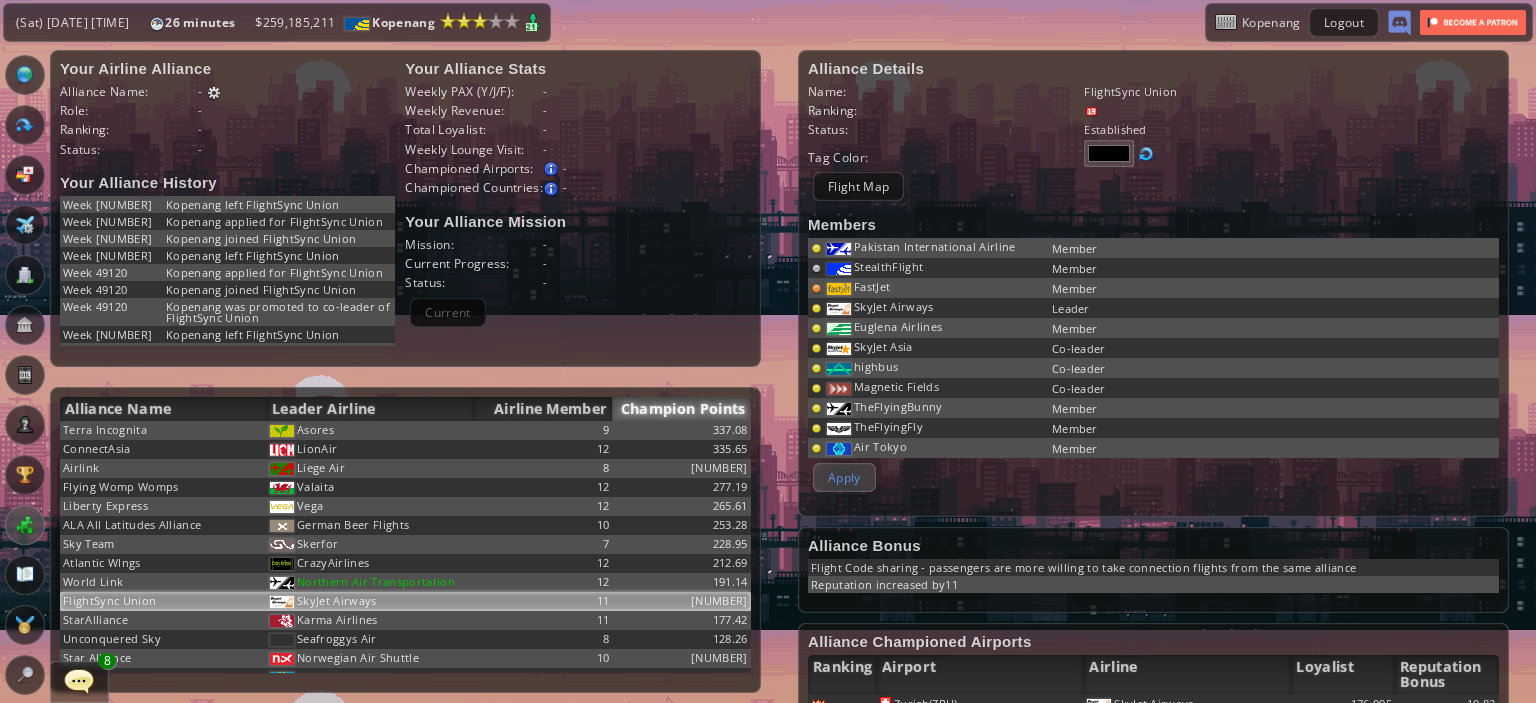 click on "Apply" at bounding box center (844, 477) 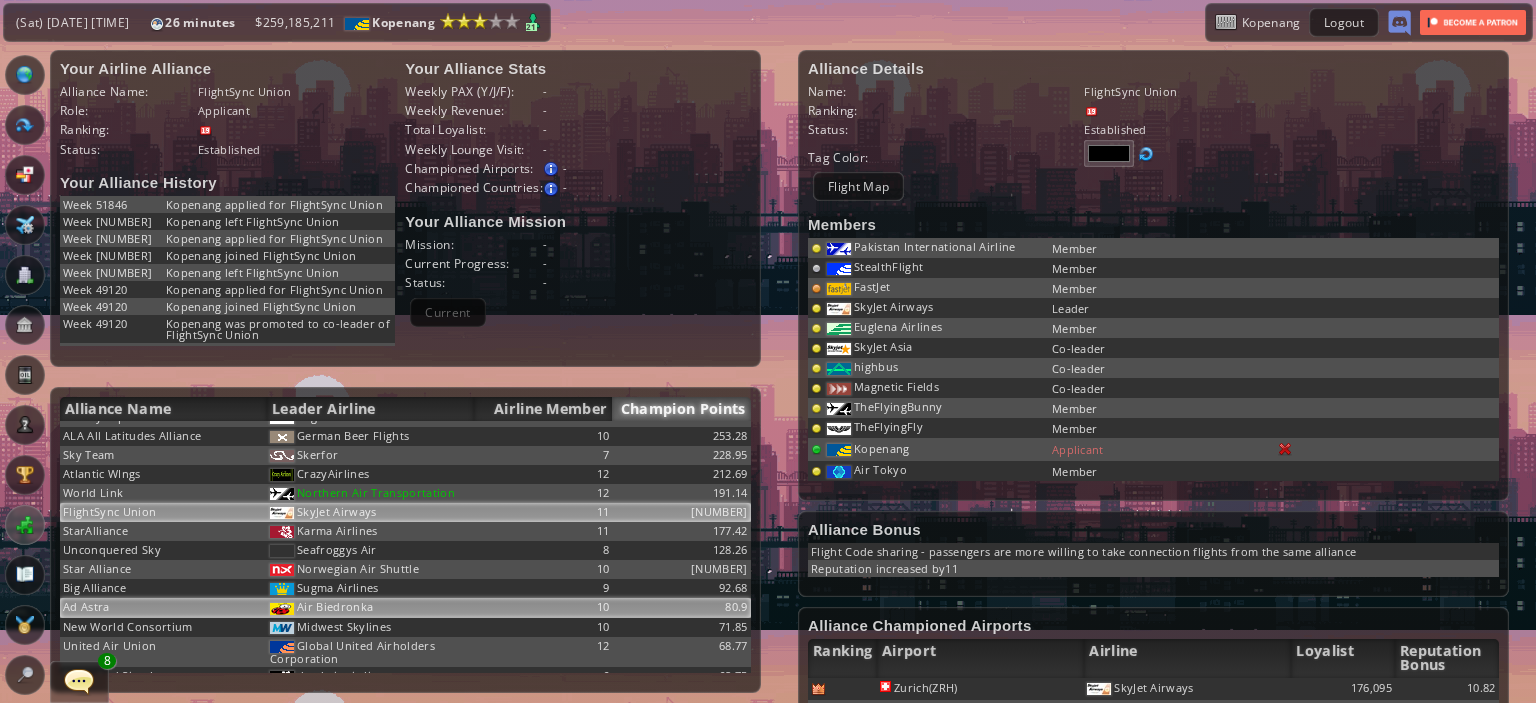 scroll, scrollTop: 260, scrollLeft: 0, axis: vertical 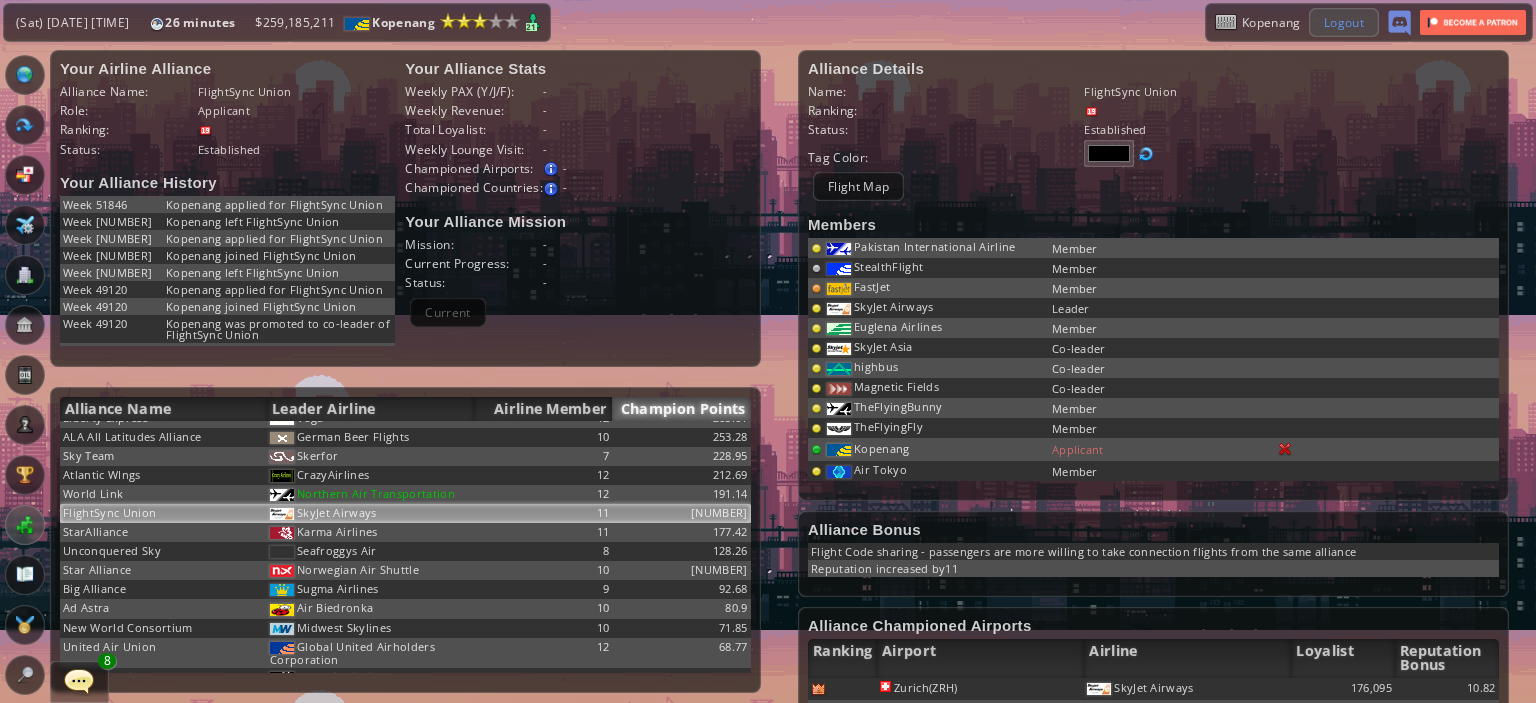 click on "Logout" at bounding box center [1344, 22] 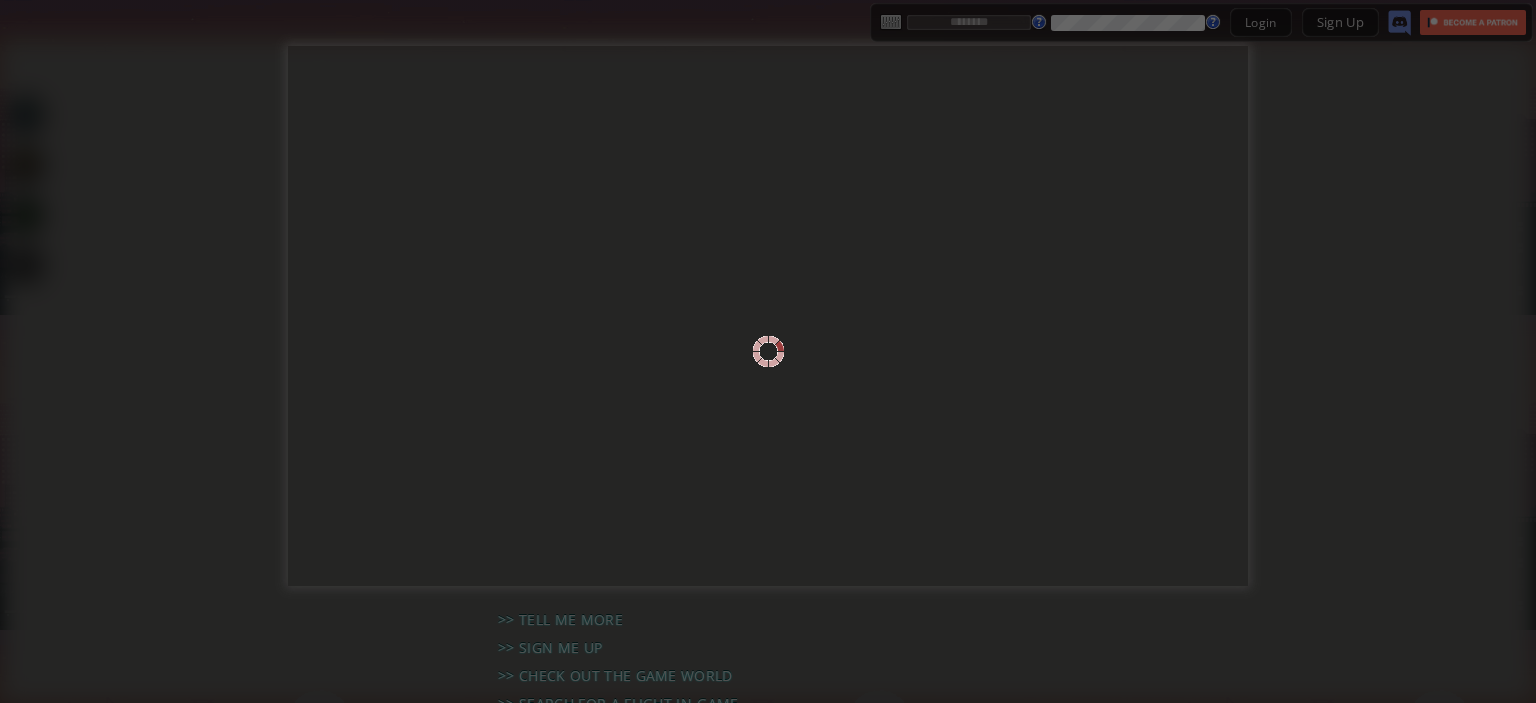 scroll, scrollTop: 0, scrollLeft: 0, axis: both 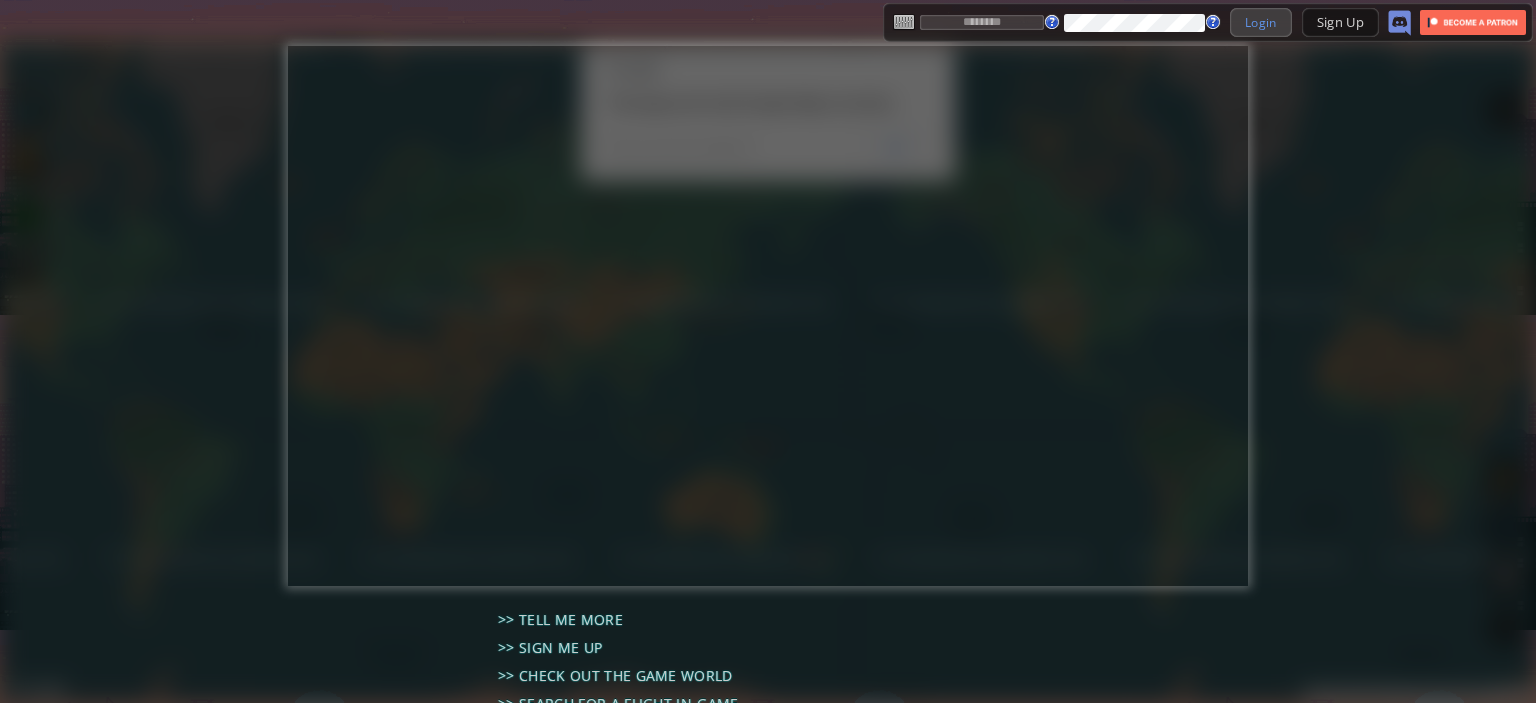 type on "*********" 